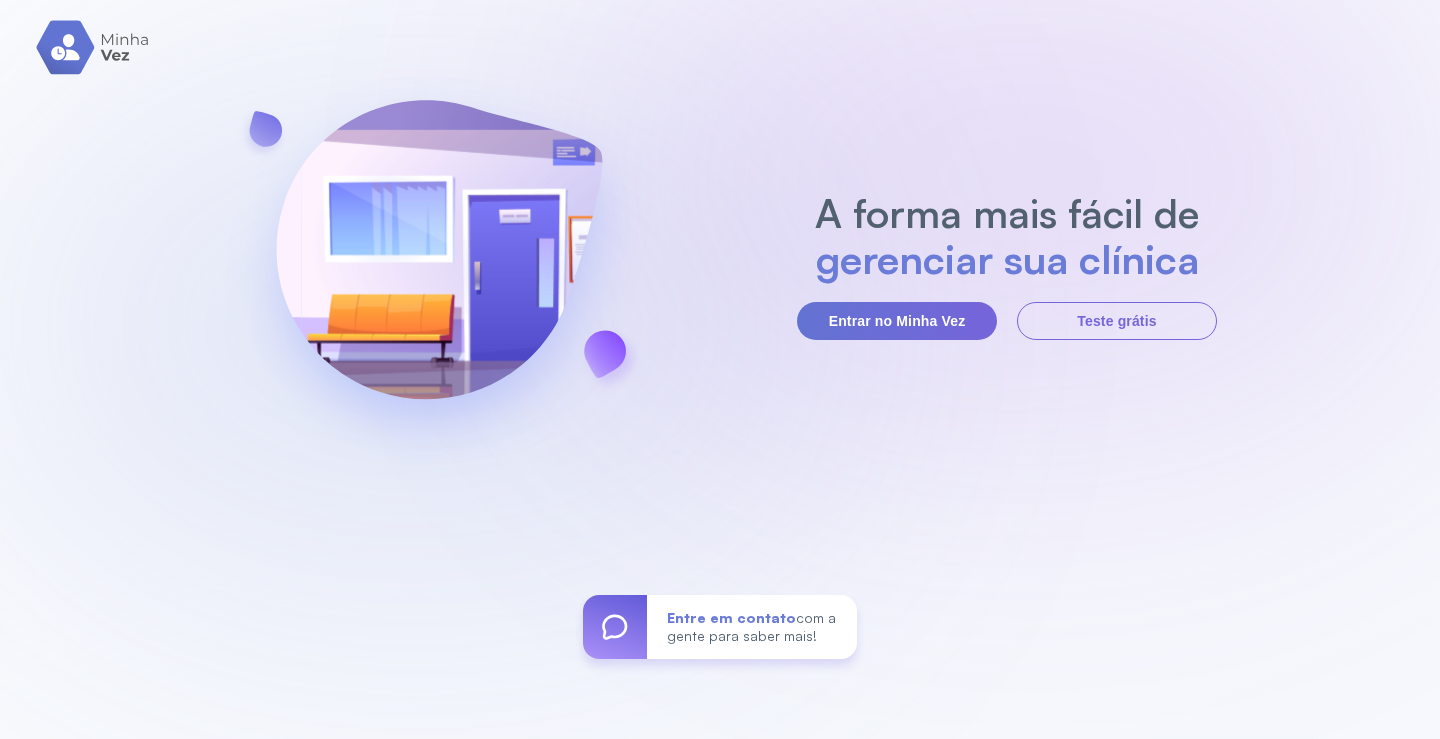 scroll, scrollTop: 0, scrollLeft: 0, axis: both 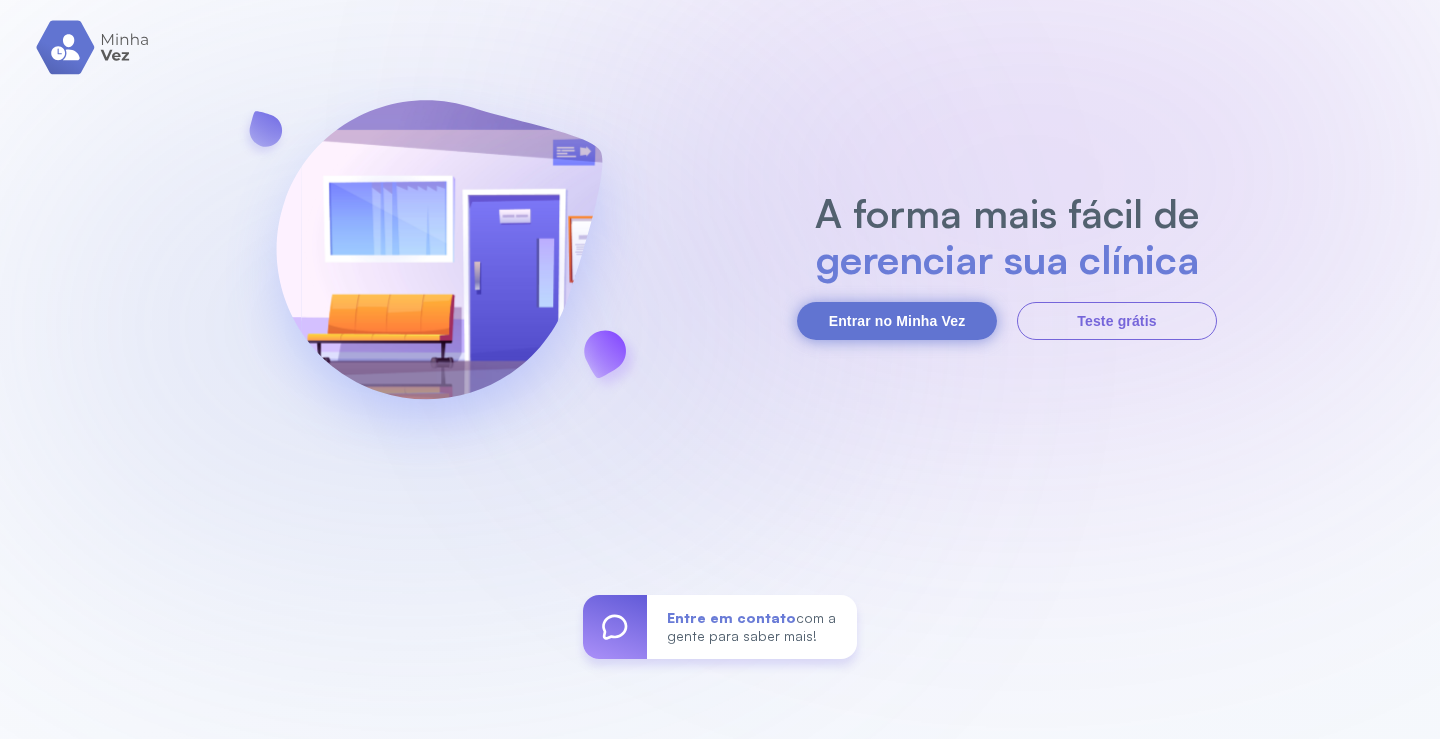 click on "Entrar no Minha Vez" at bounding box center (897, 321) 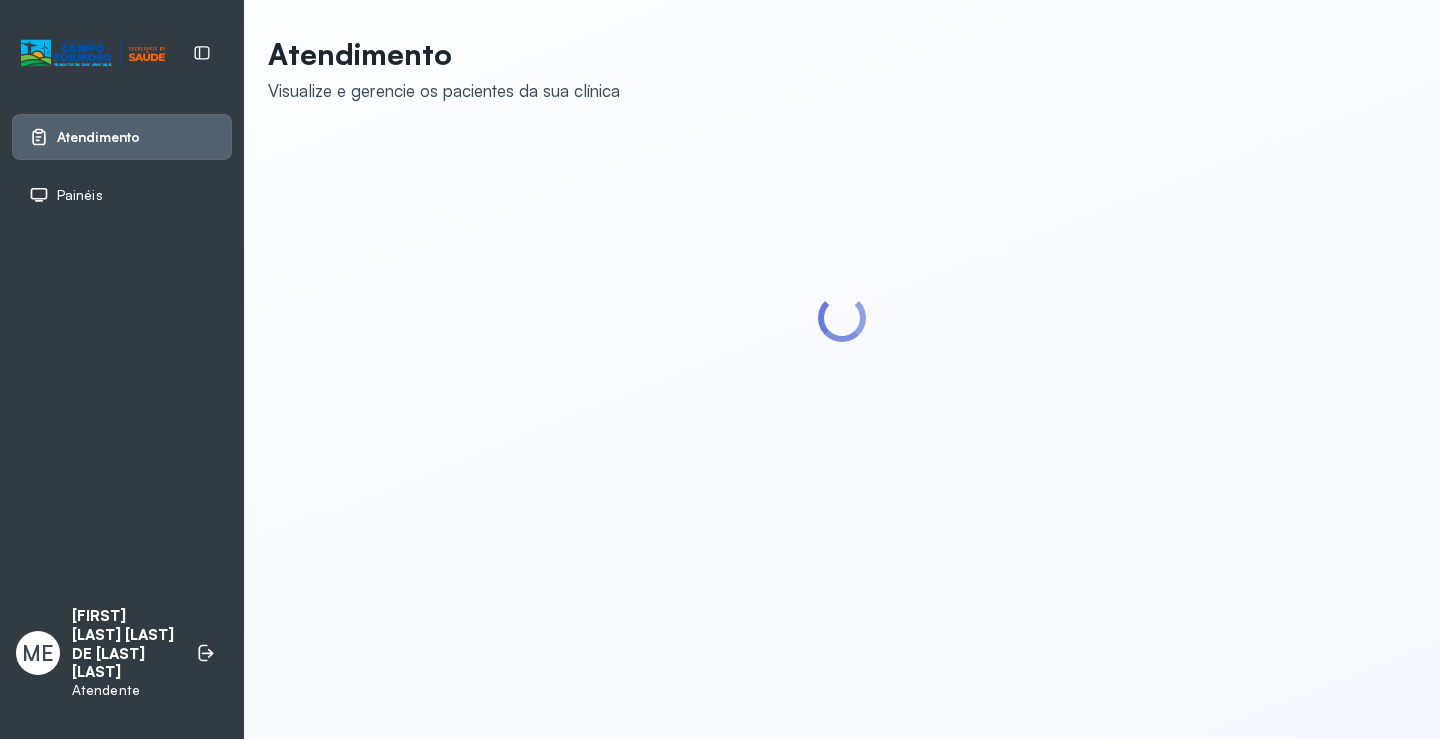 scroll, scrollTop: 0, scrollLeft: 0, axis: both 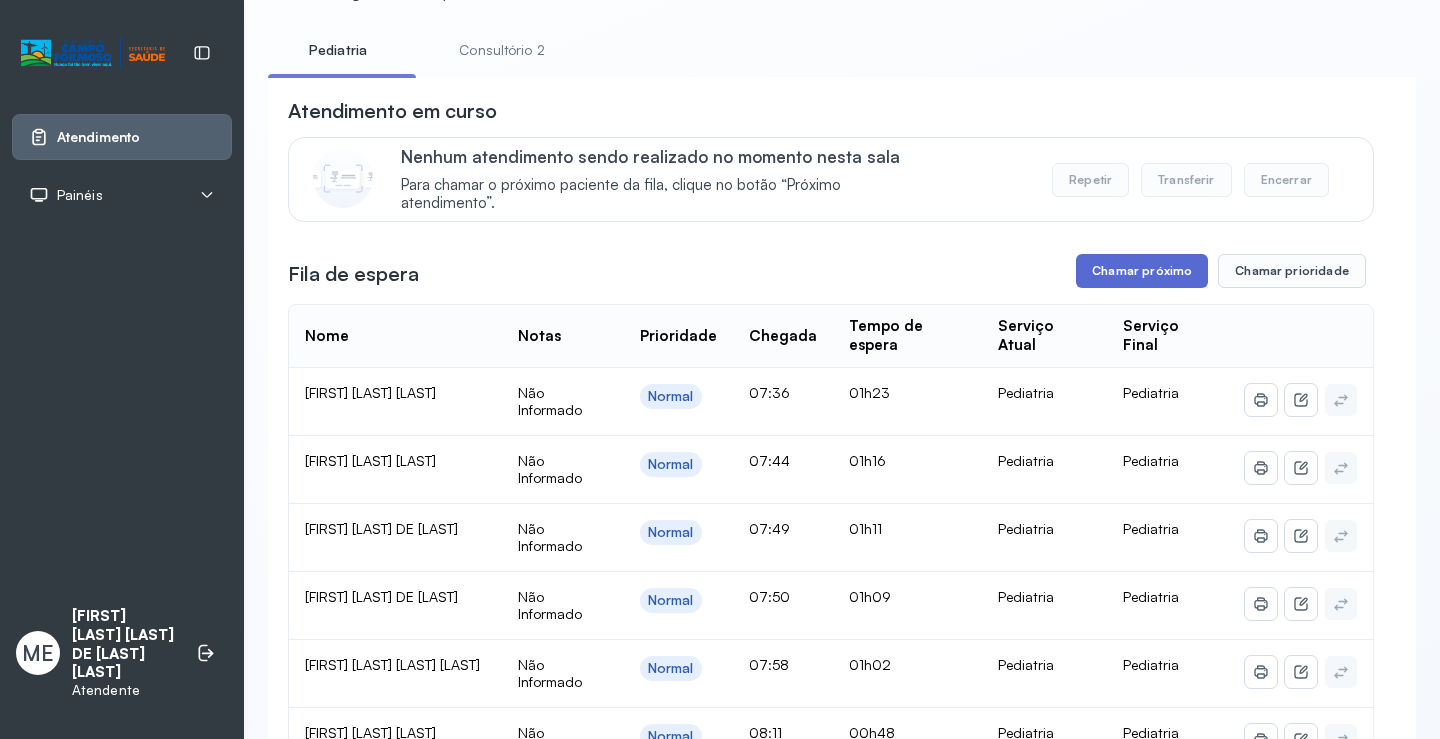click on "Chamar próximo" at bounding box center [1142, 271] 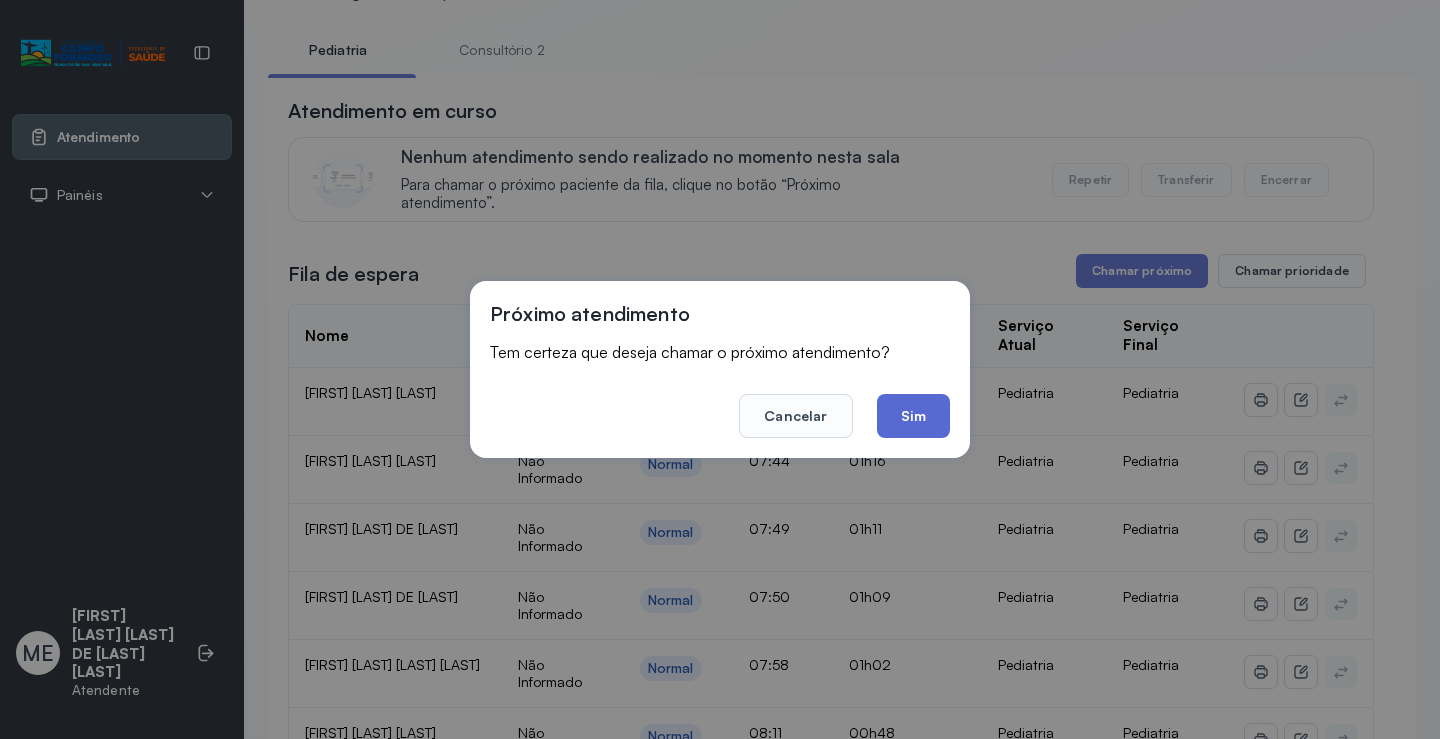 click on "Sim" 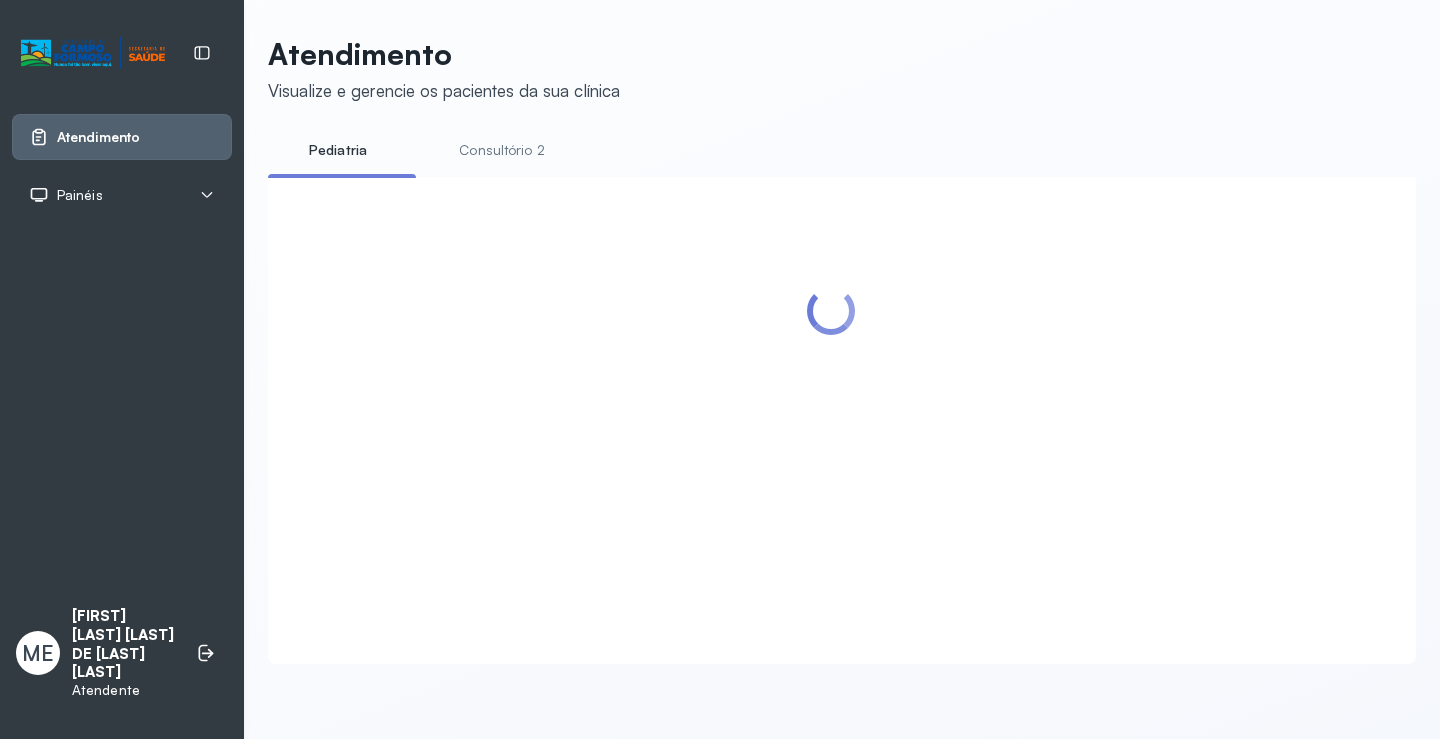 scroll, scrollTop: 1, scrollLeft: 0, axis: vertical 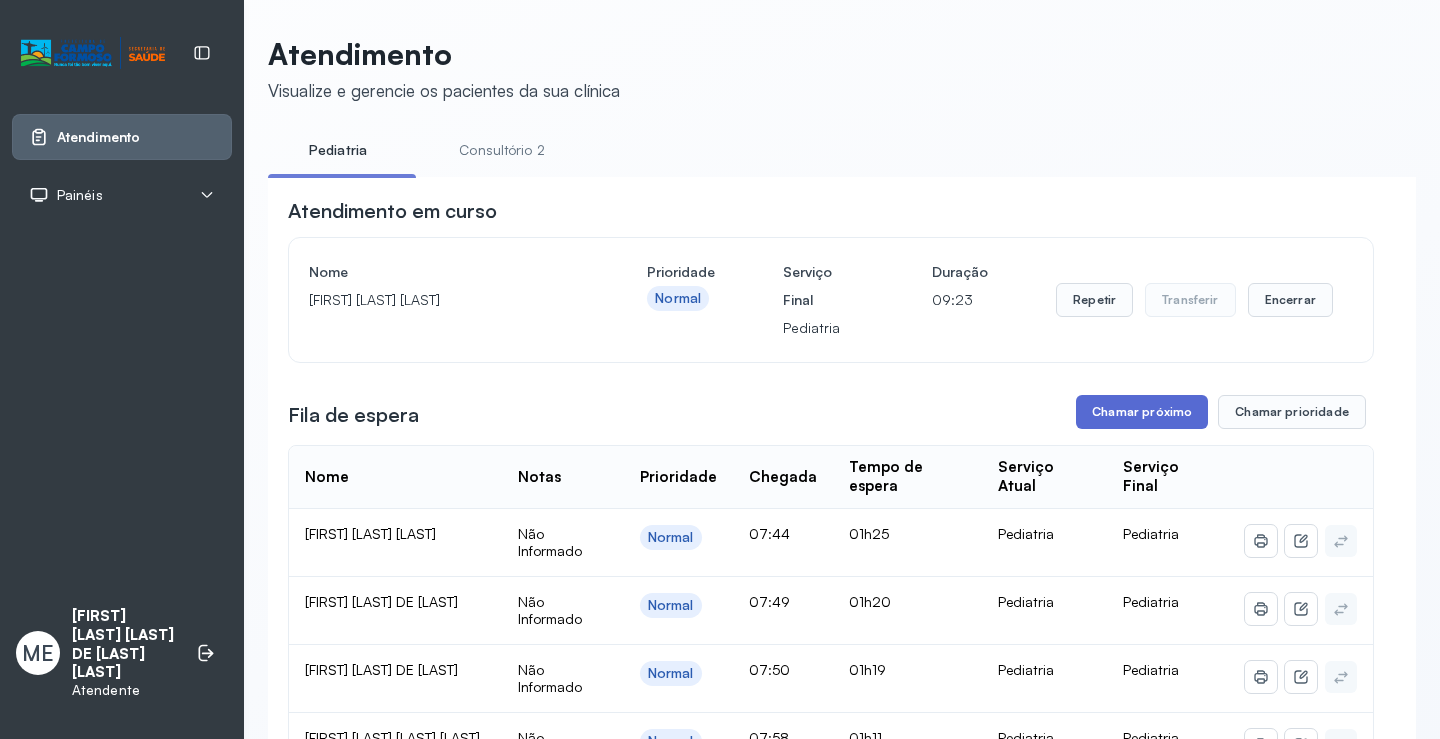 click on "Chamar próximo" at bounding box center (1142, 412) 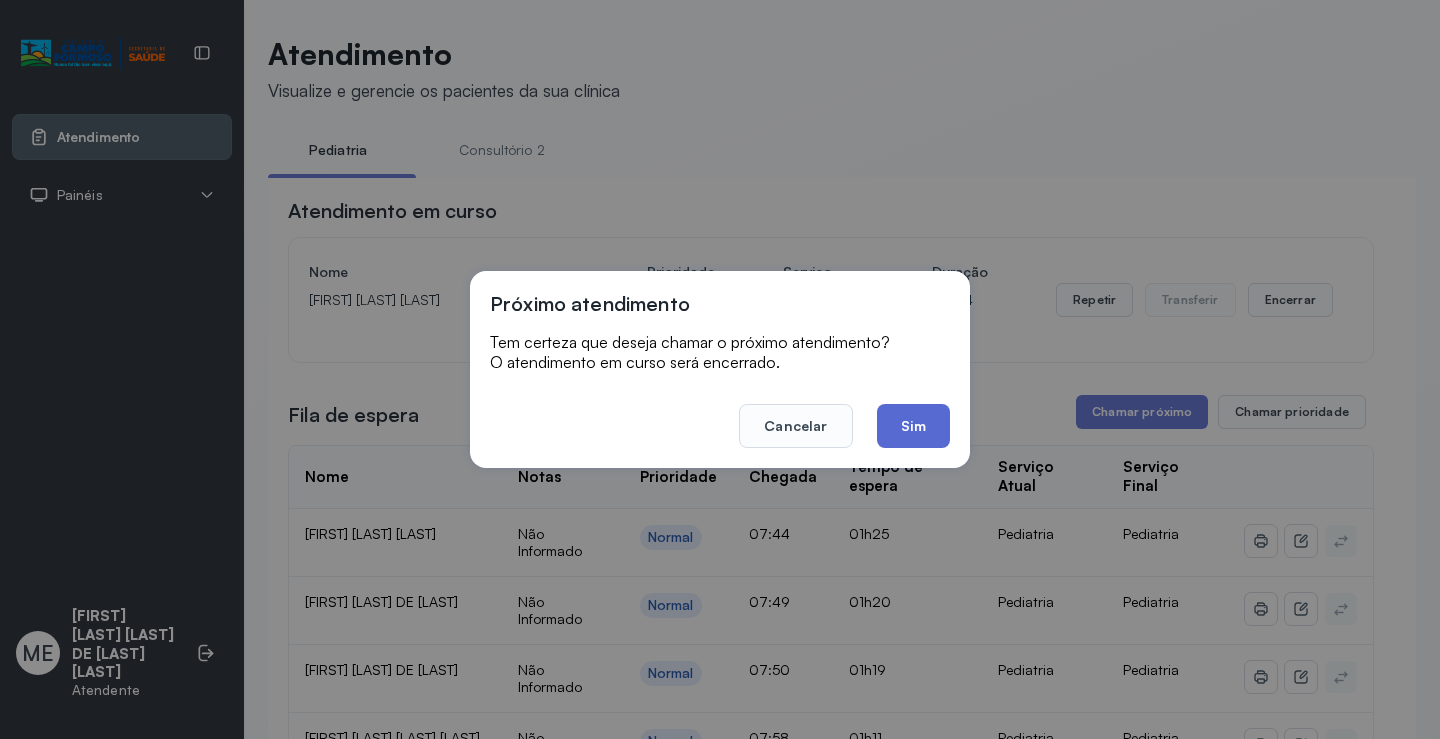 click on "Sim" 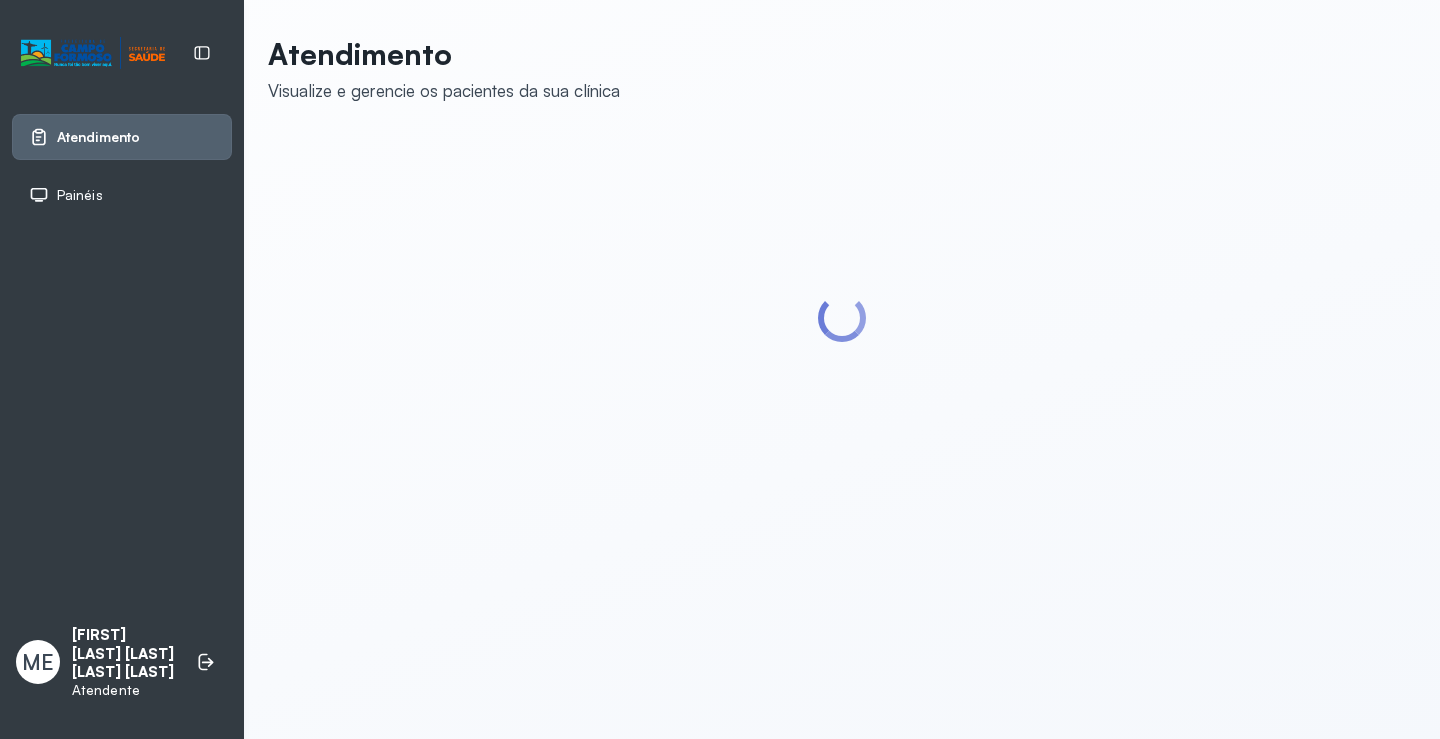 scroll, scrollTop: 0, scrollLeft: 0, axis: both 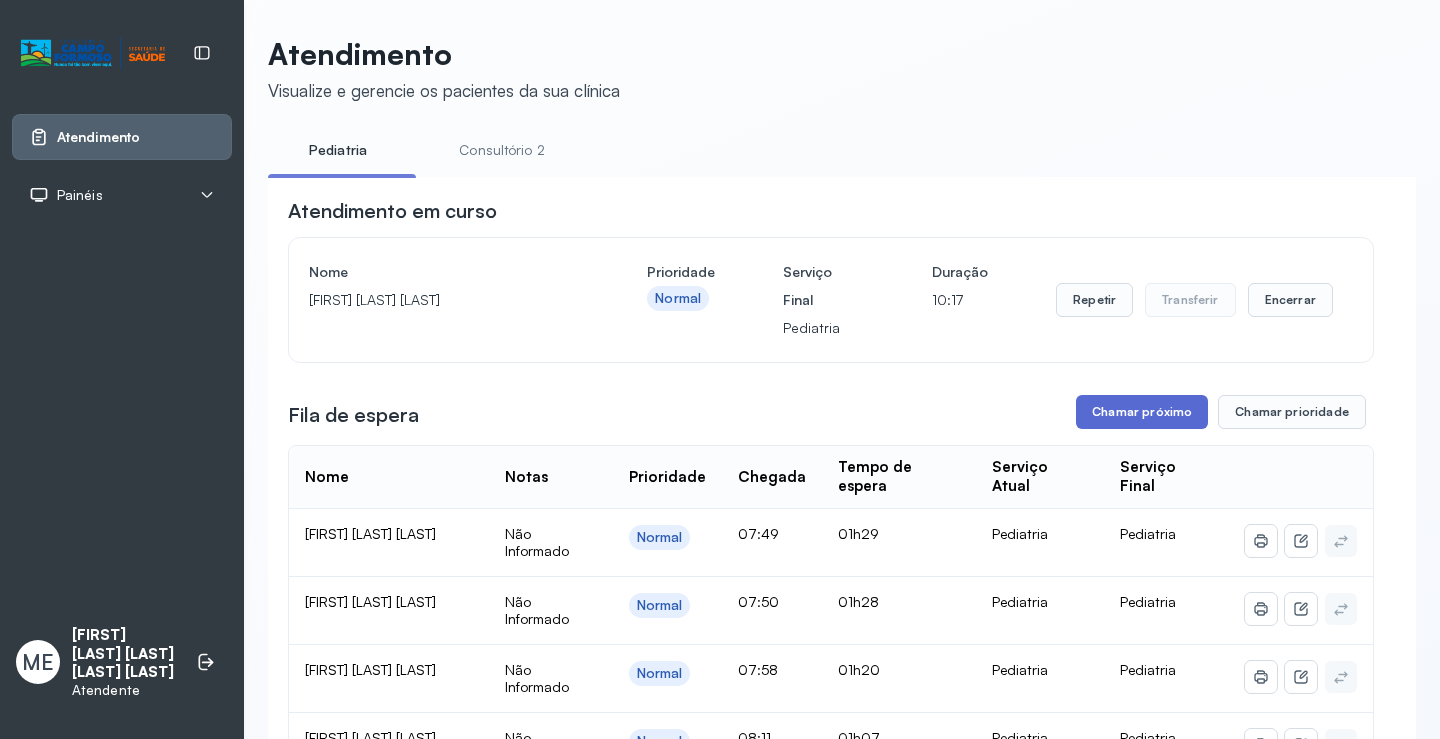 click on "Chamar próximo" at bounding box center [1142, 412] 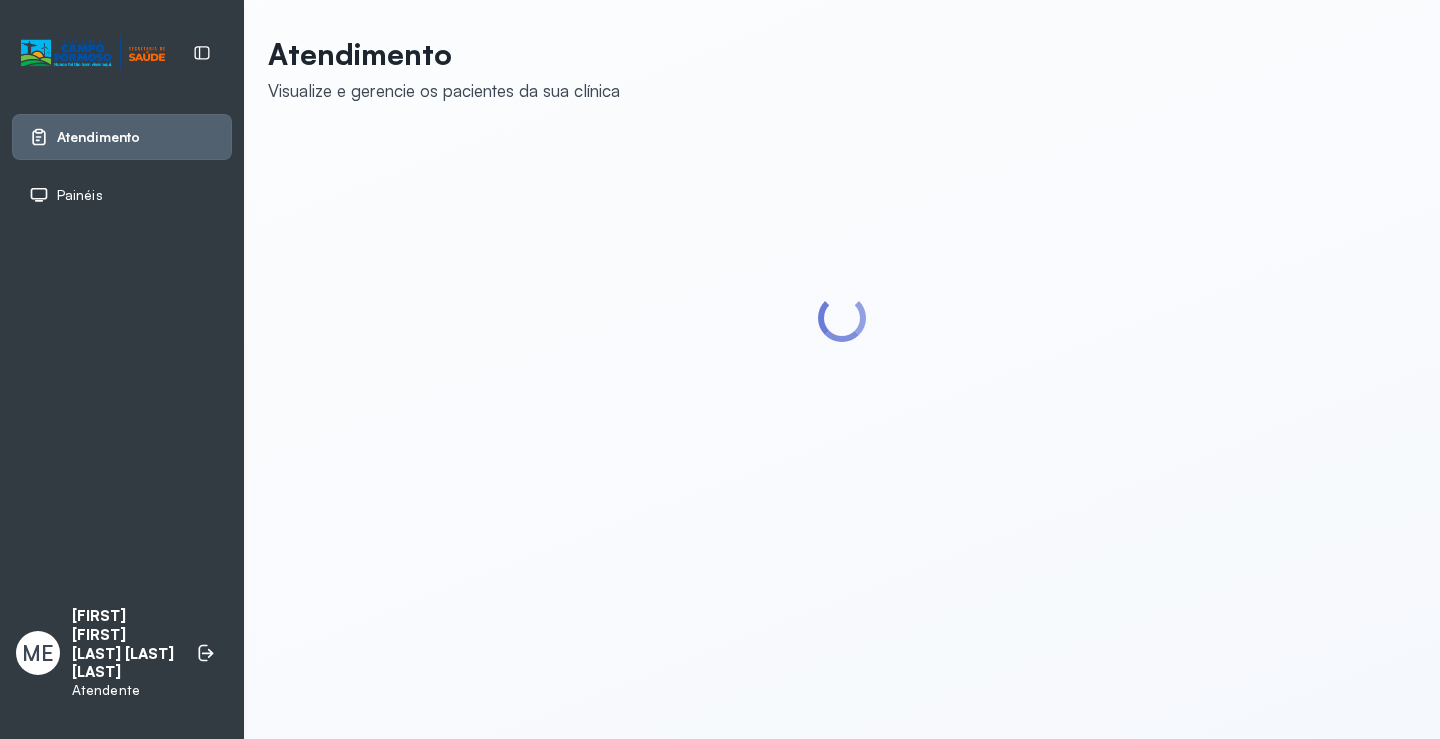 scroll, scrollTop: 0, scrollLeft: 0, axis: both 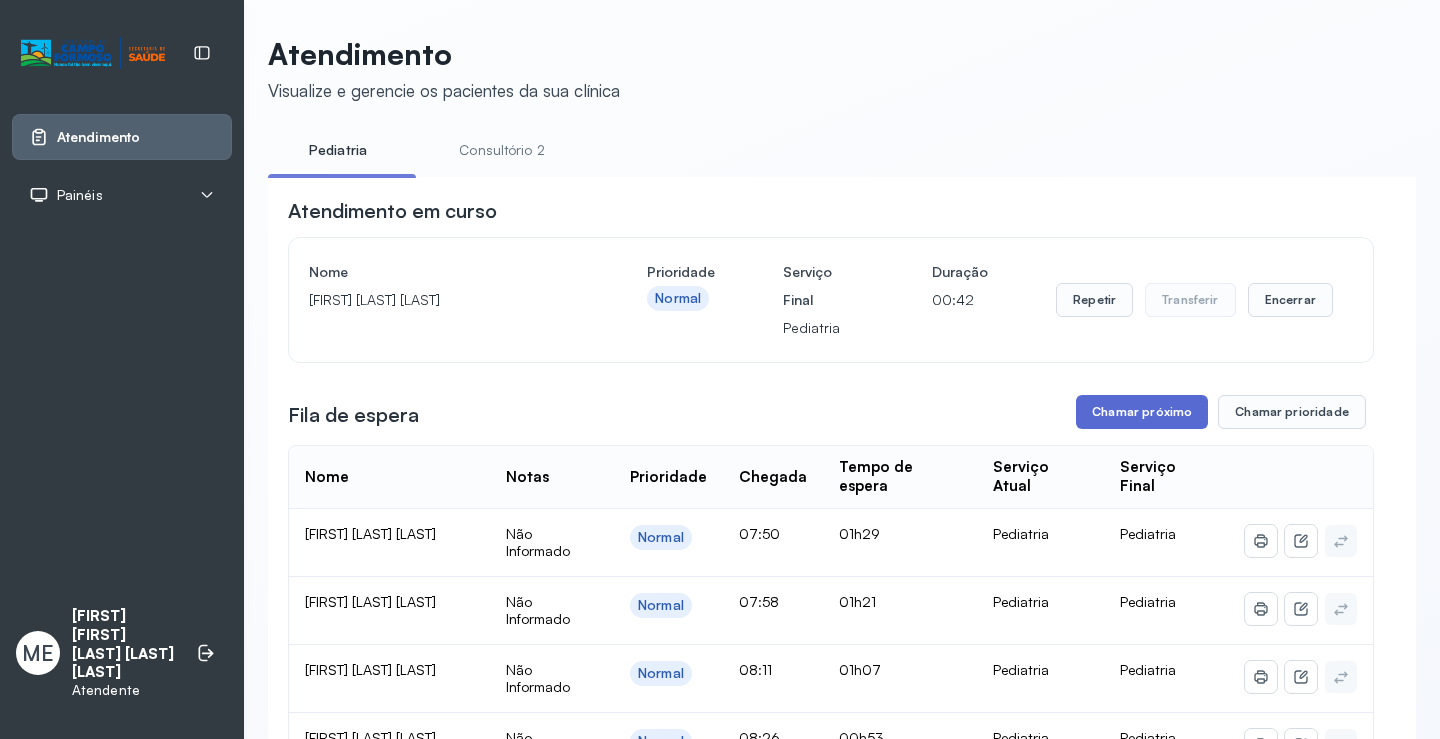 click on "Chamar próximo" at bounding box center [1142, 412] 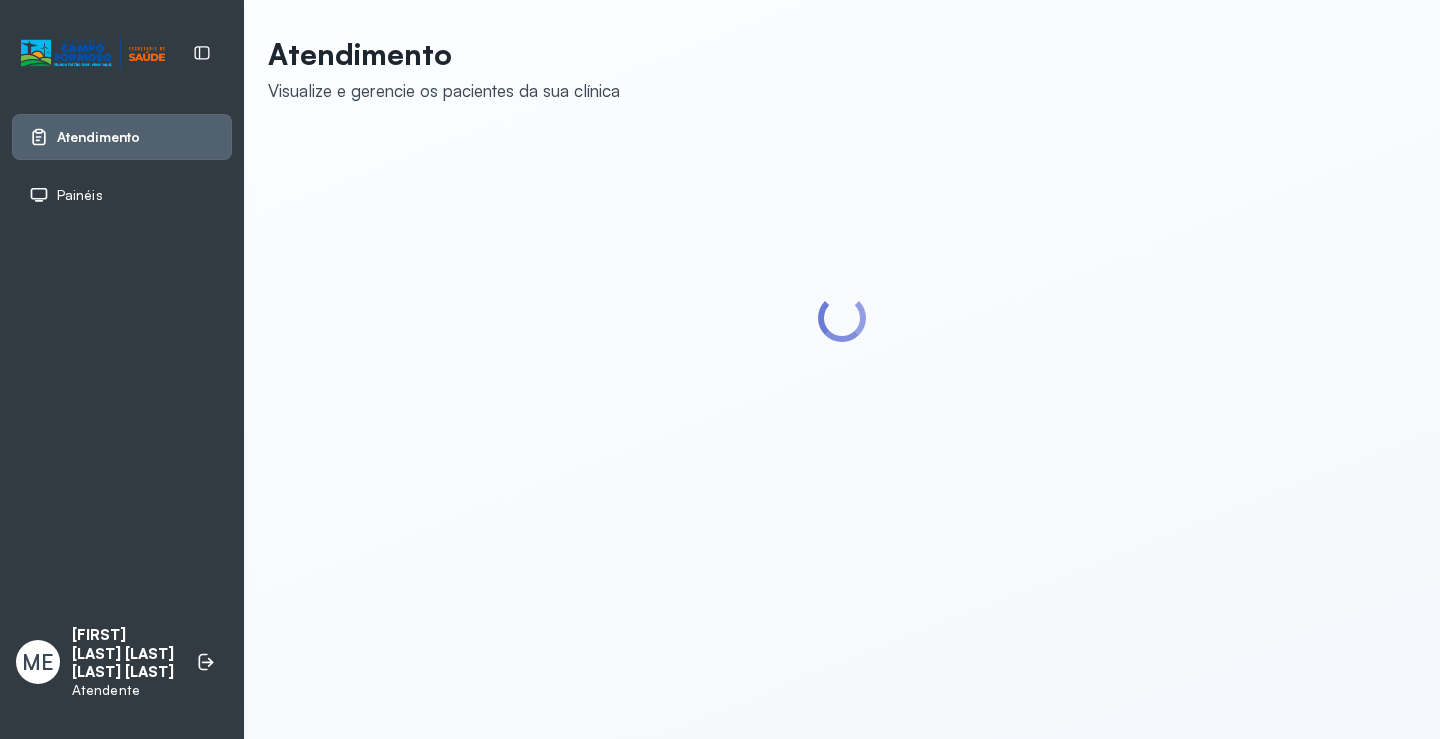 scroll, scrollTop: 0, scrollLeft: 0, axis: both 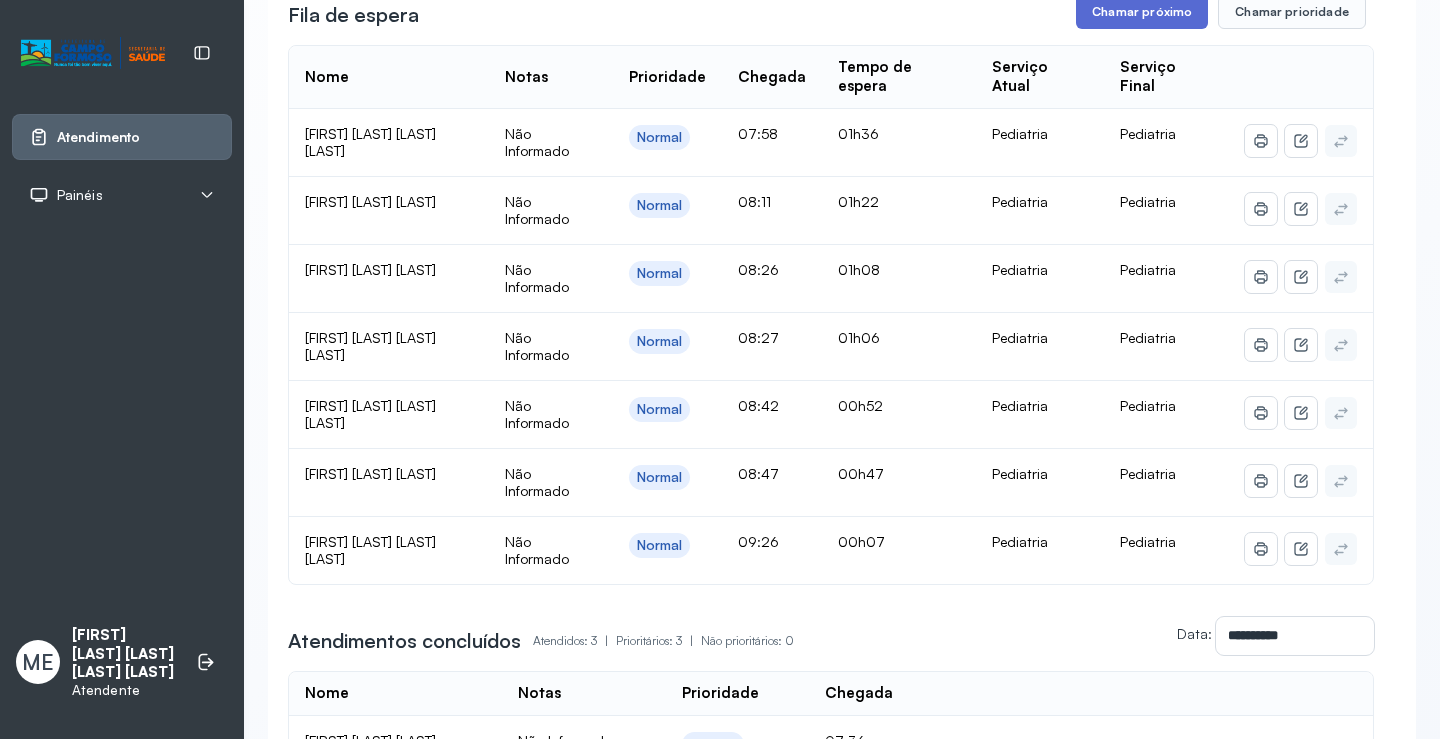 click on "Chamar próximo" at bounding box center (1142, 12) 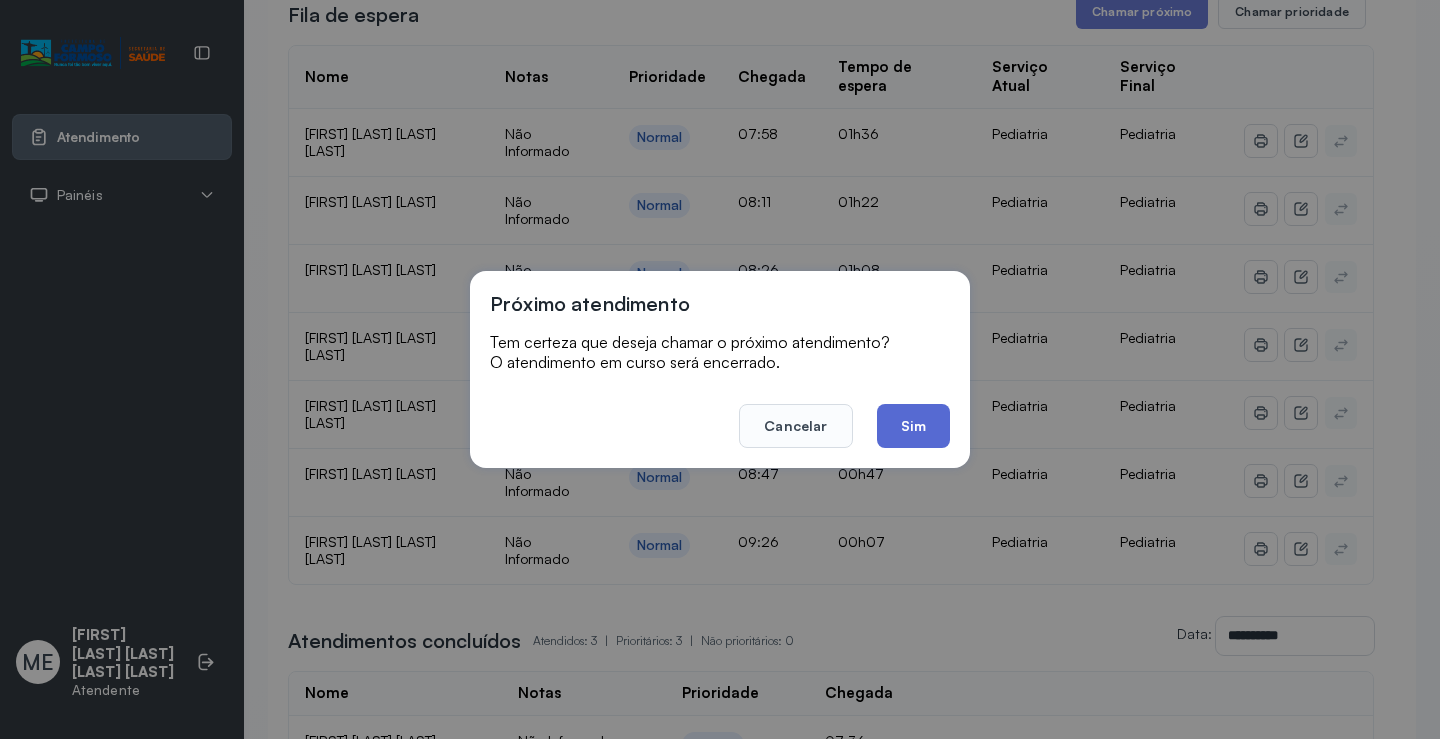 click on "Sim" 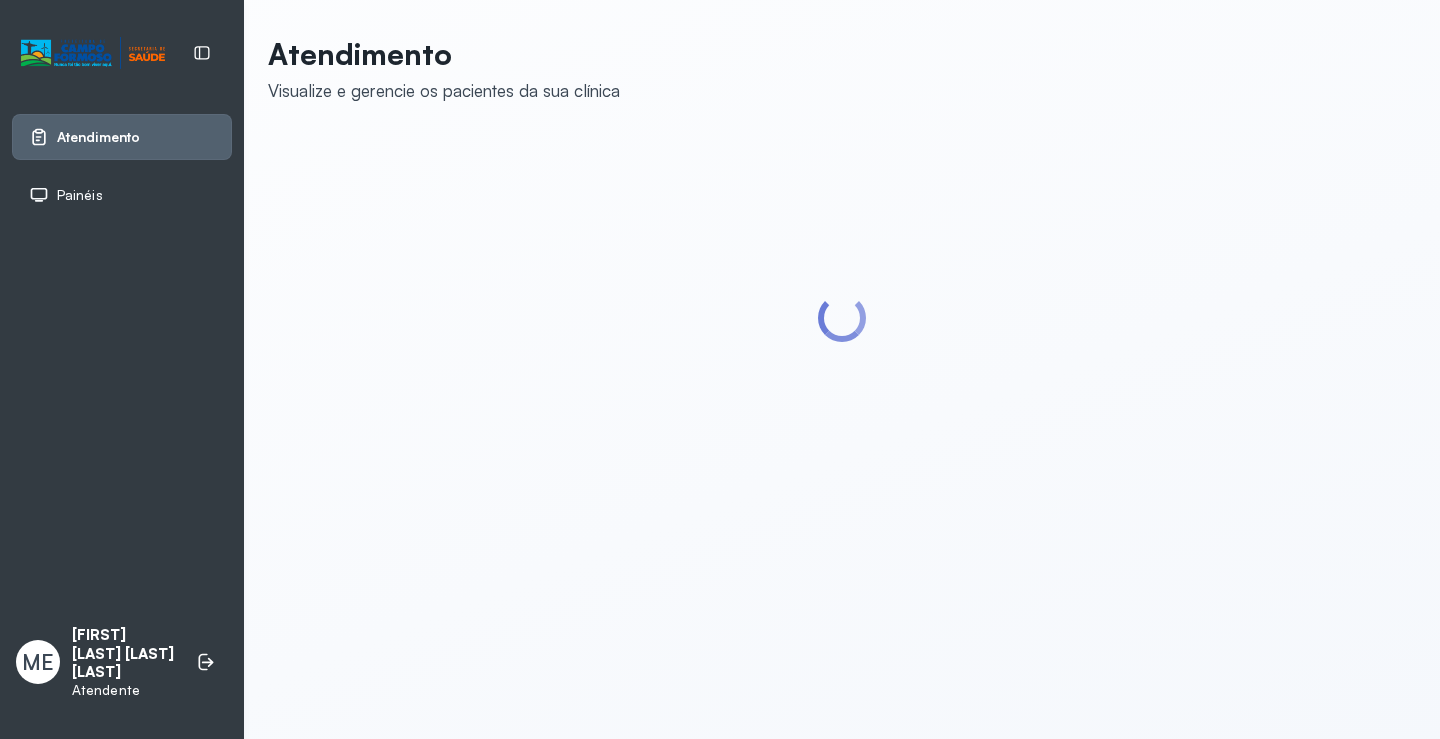 scroll, scrollTop: 0, scrollLeft: 0, axis: both 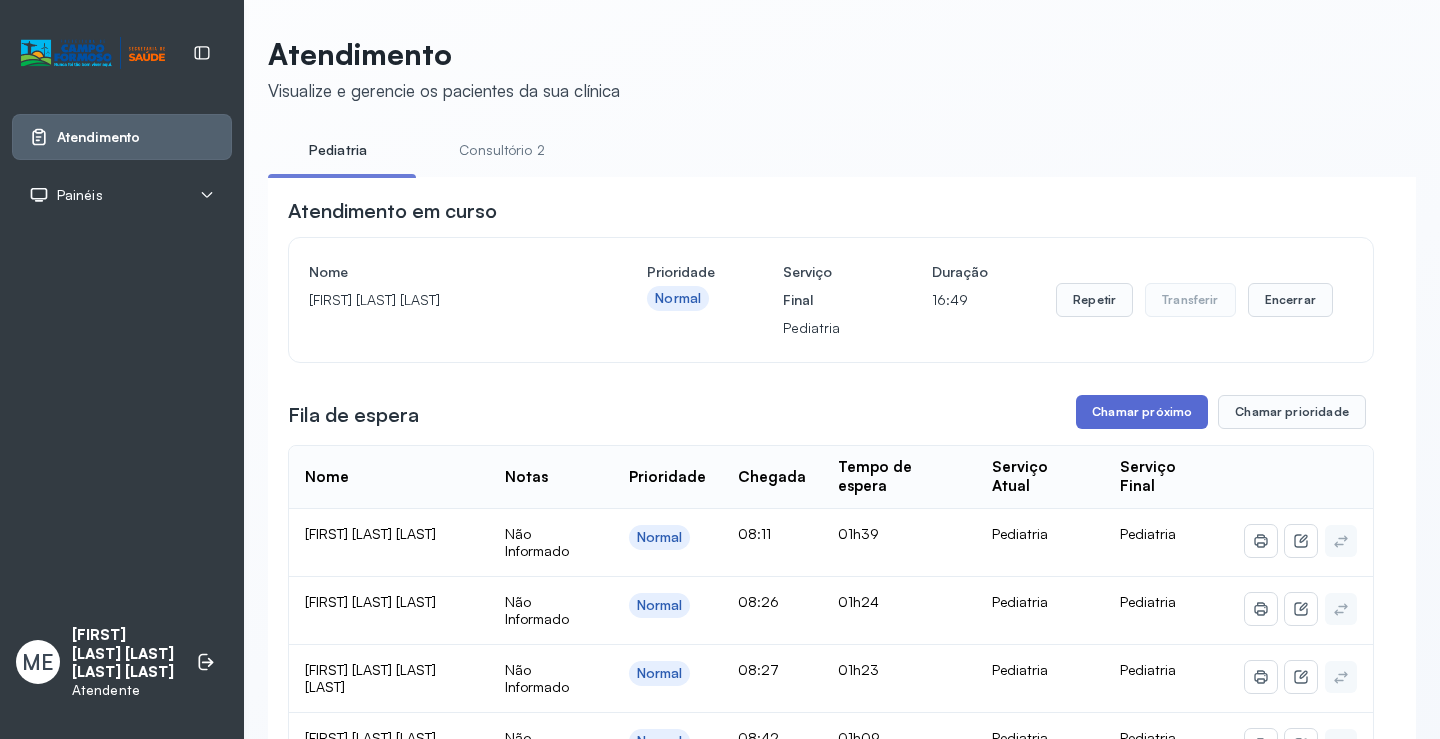 click on "Chamar próximo" at bounding box center (1142, 412) 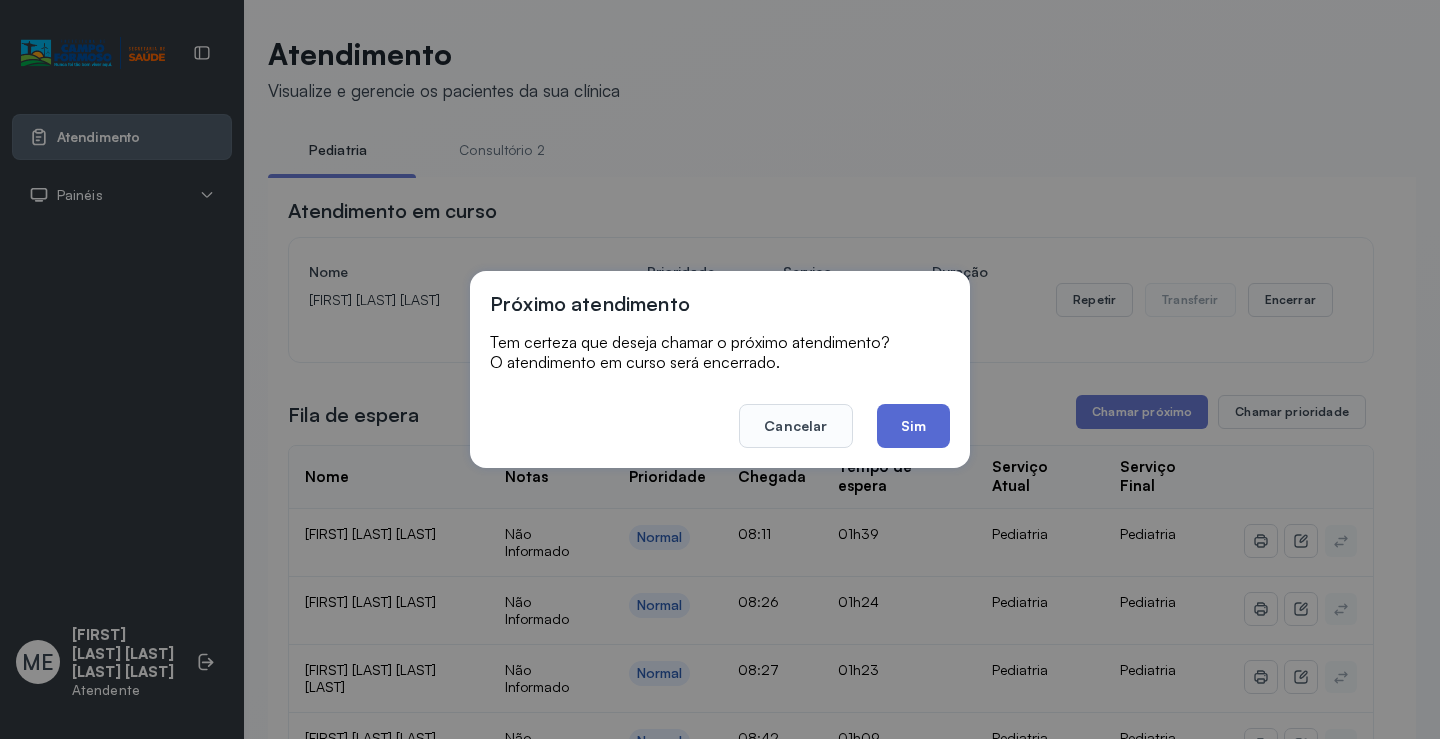 click on "Sim" 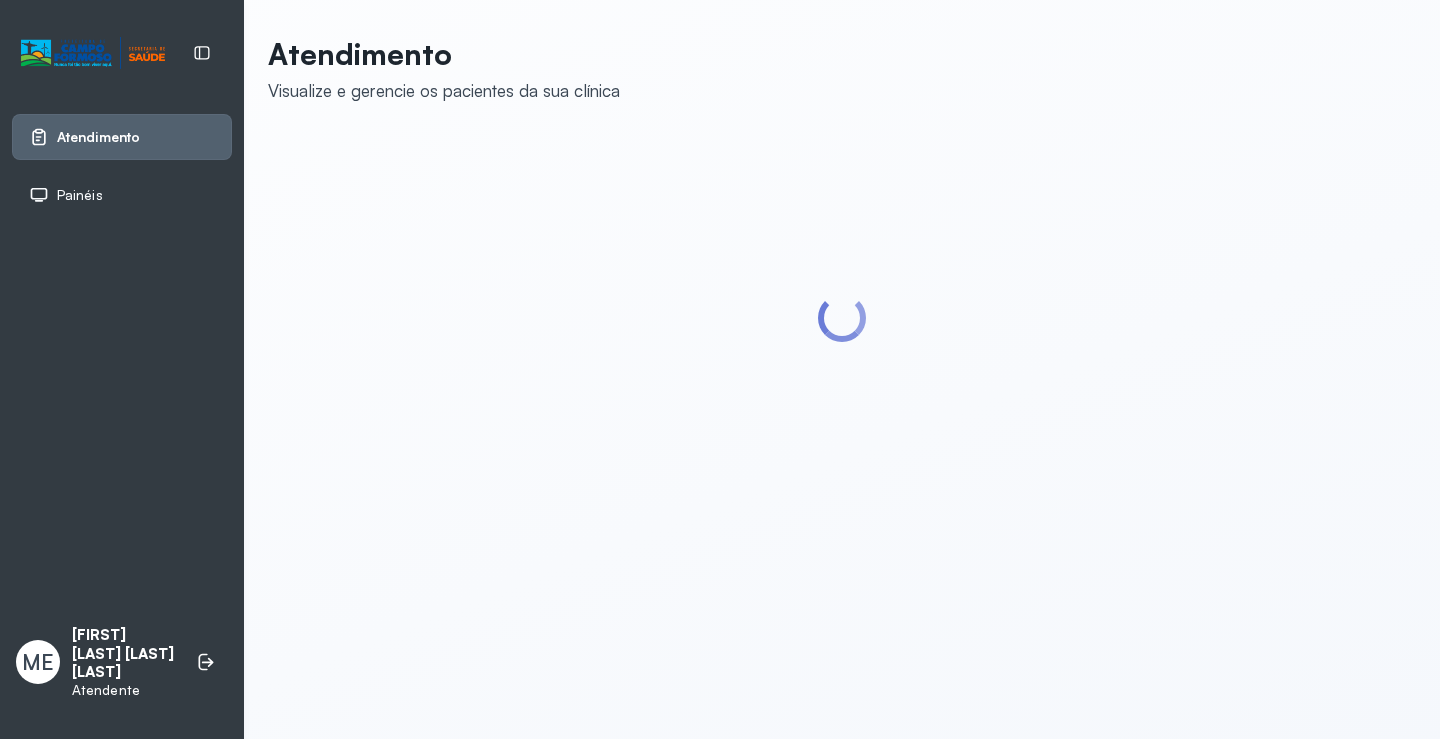 scroll, scrollTop: 0, scrollLeft: 0, axis: both 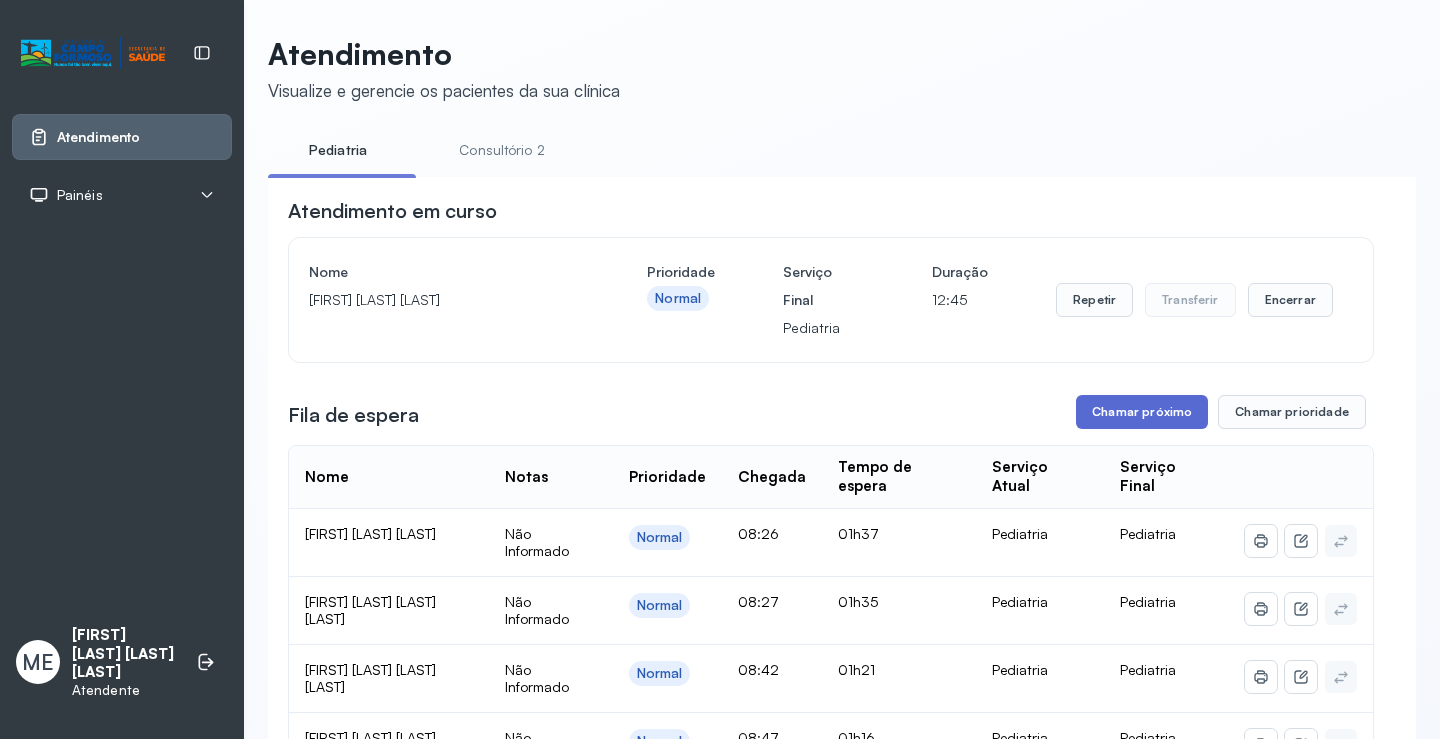 click on "Chamar próximo" at bounding box center [1142, 412] 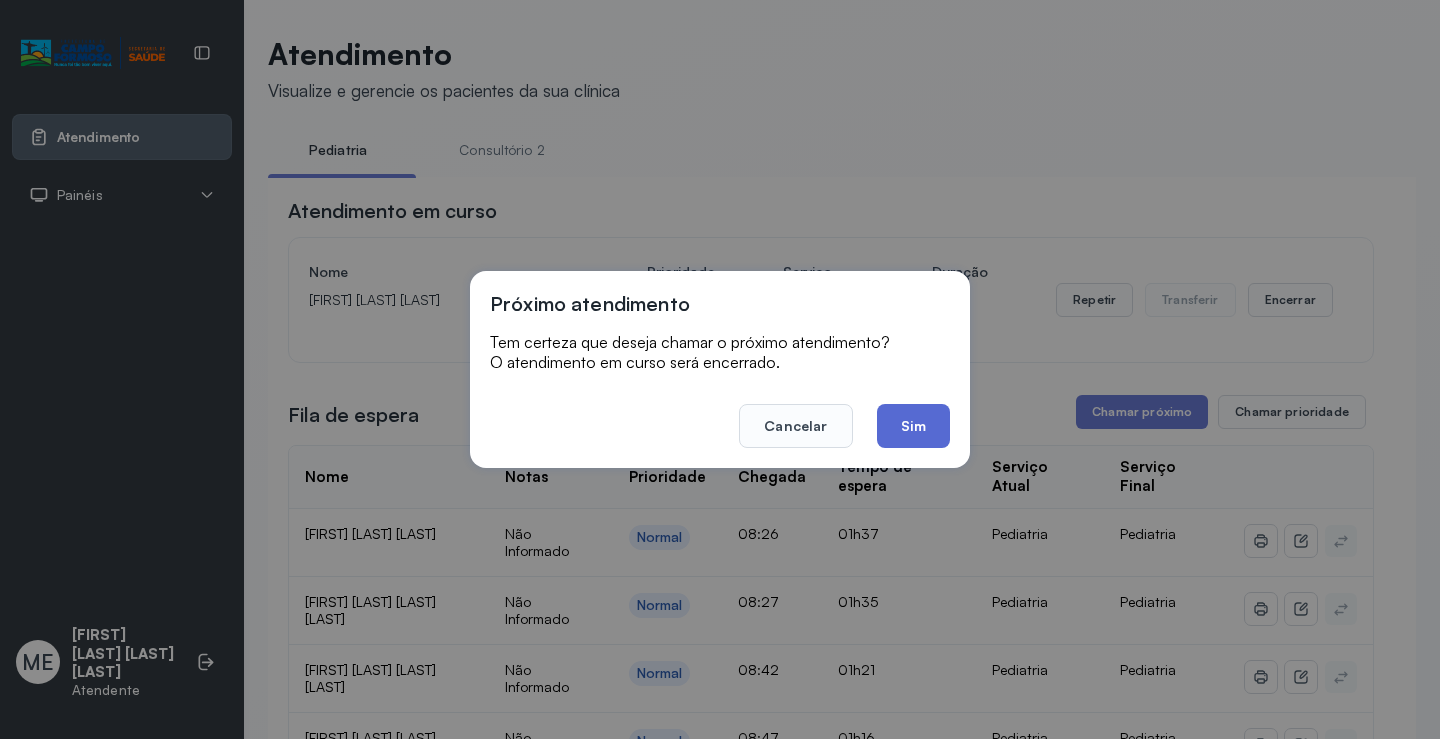click on "Sim" 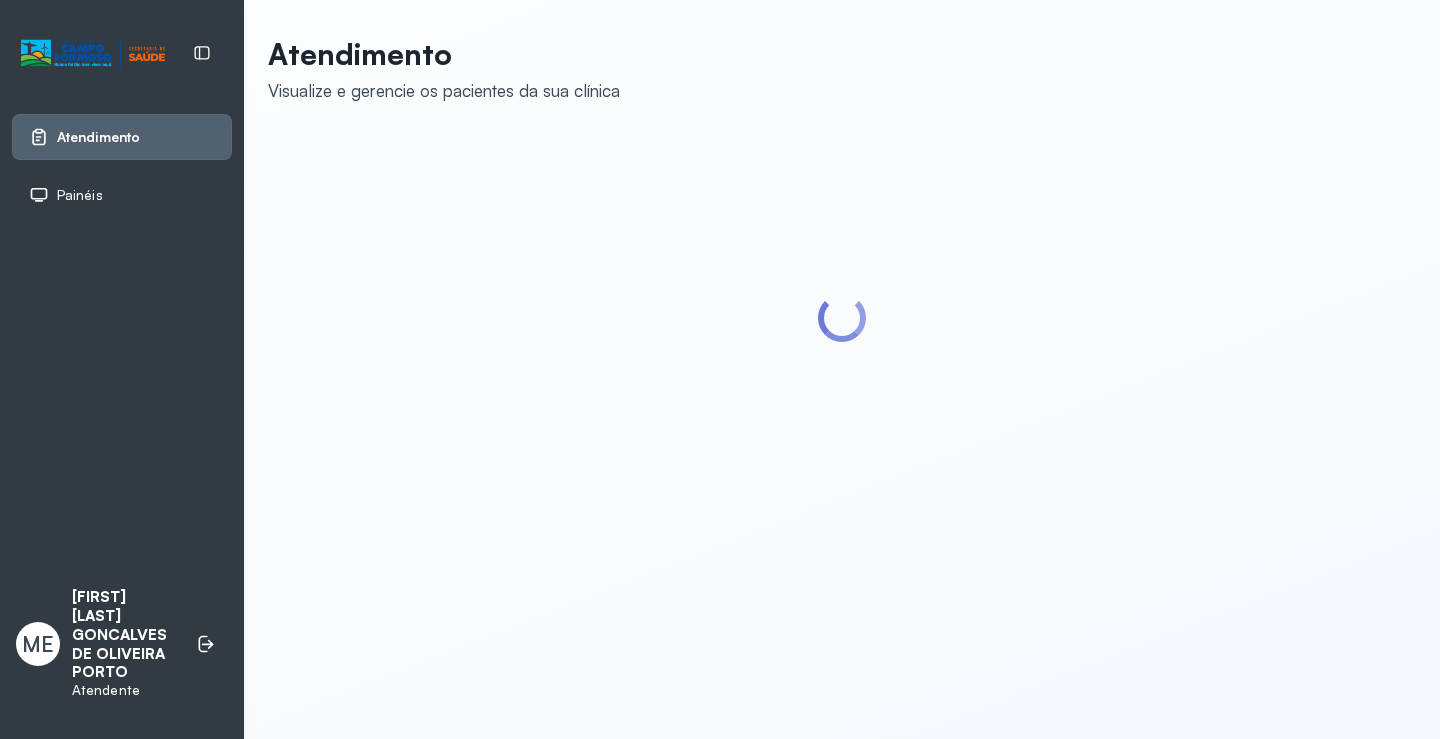scroll, scrollTop: 0, scrollLeft: 0, axis: both 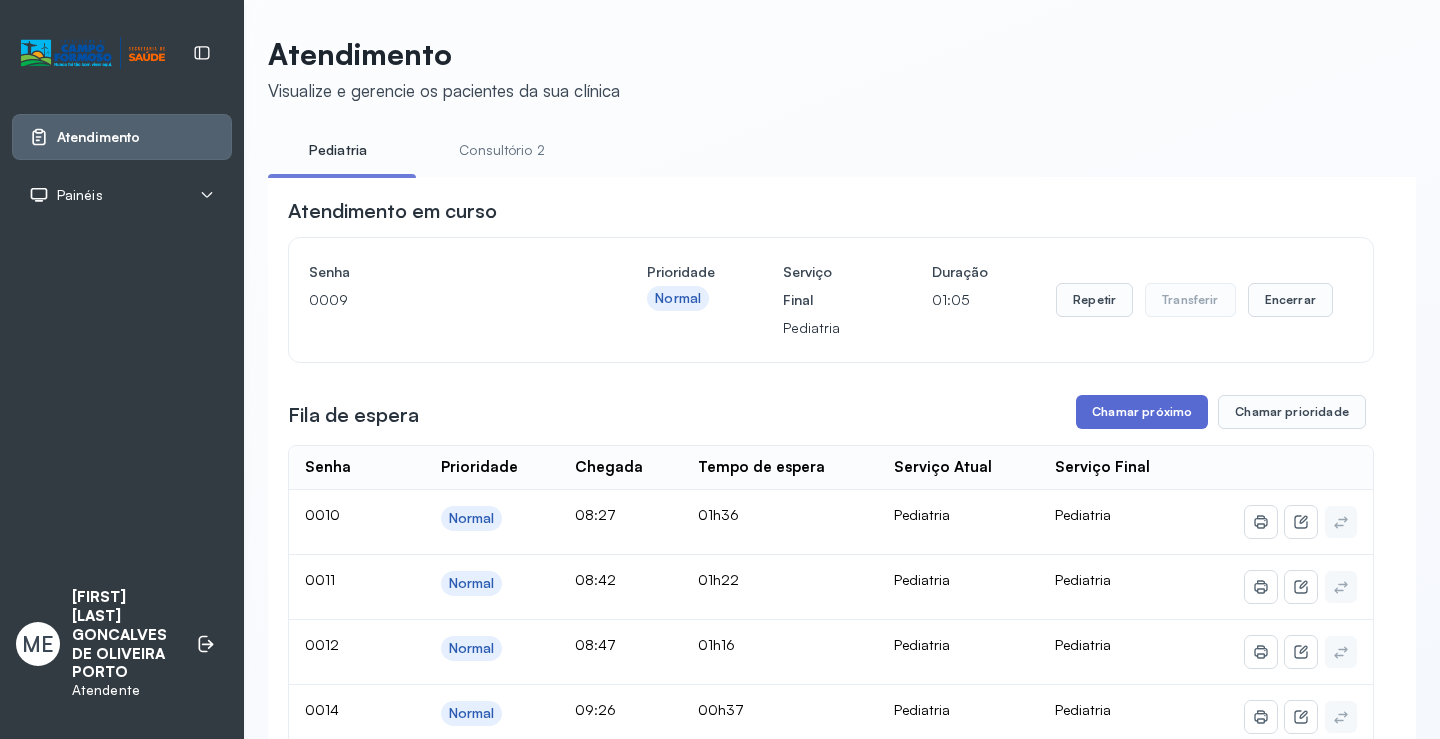 click on "Chamar próximo" at bounding box center (1142, 412) 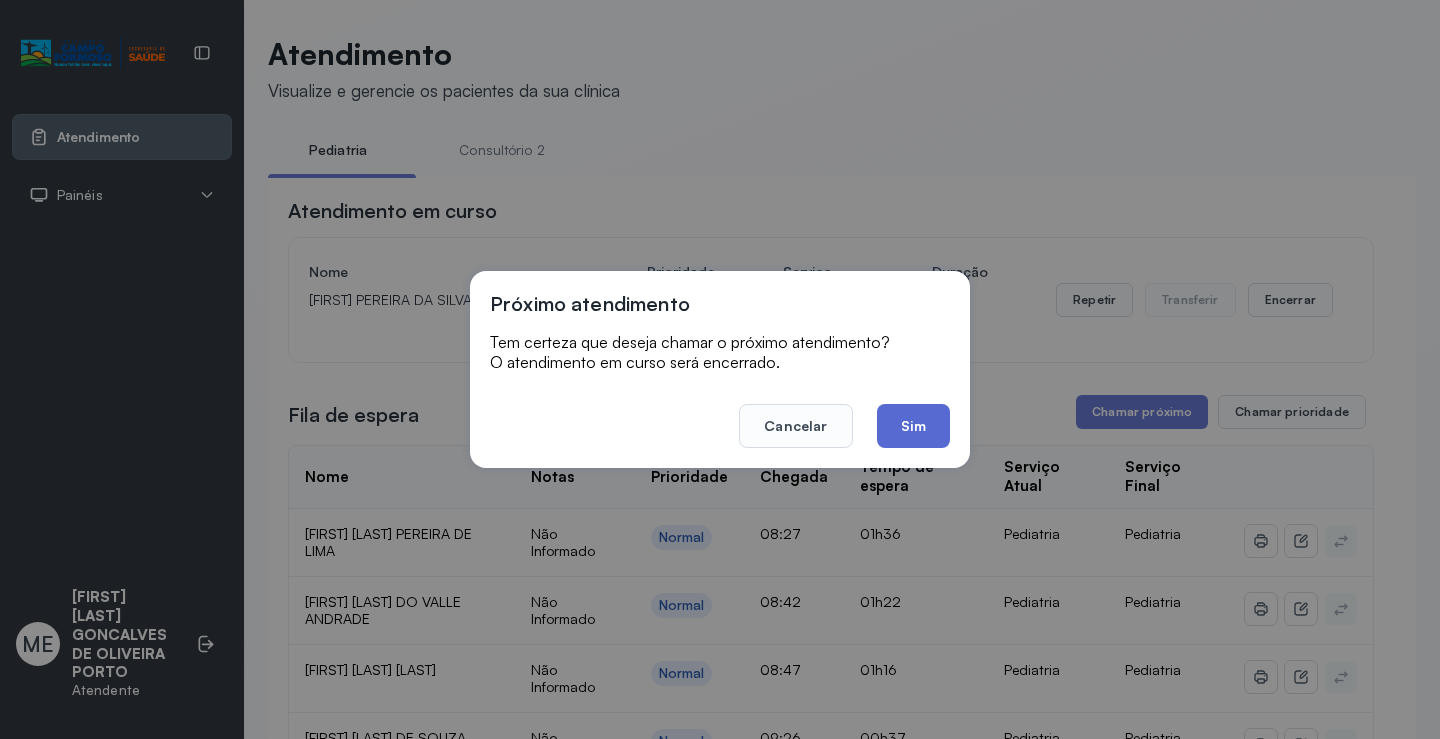 click on "Sim" 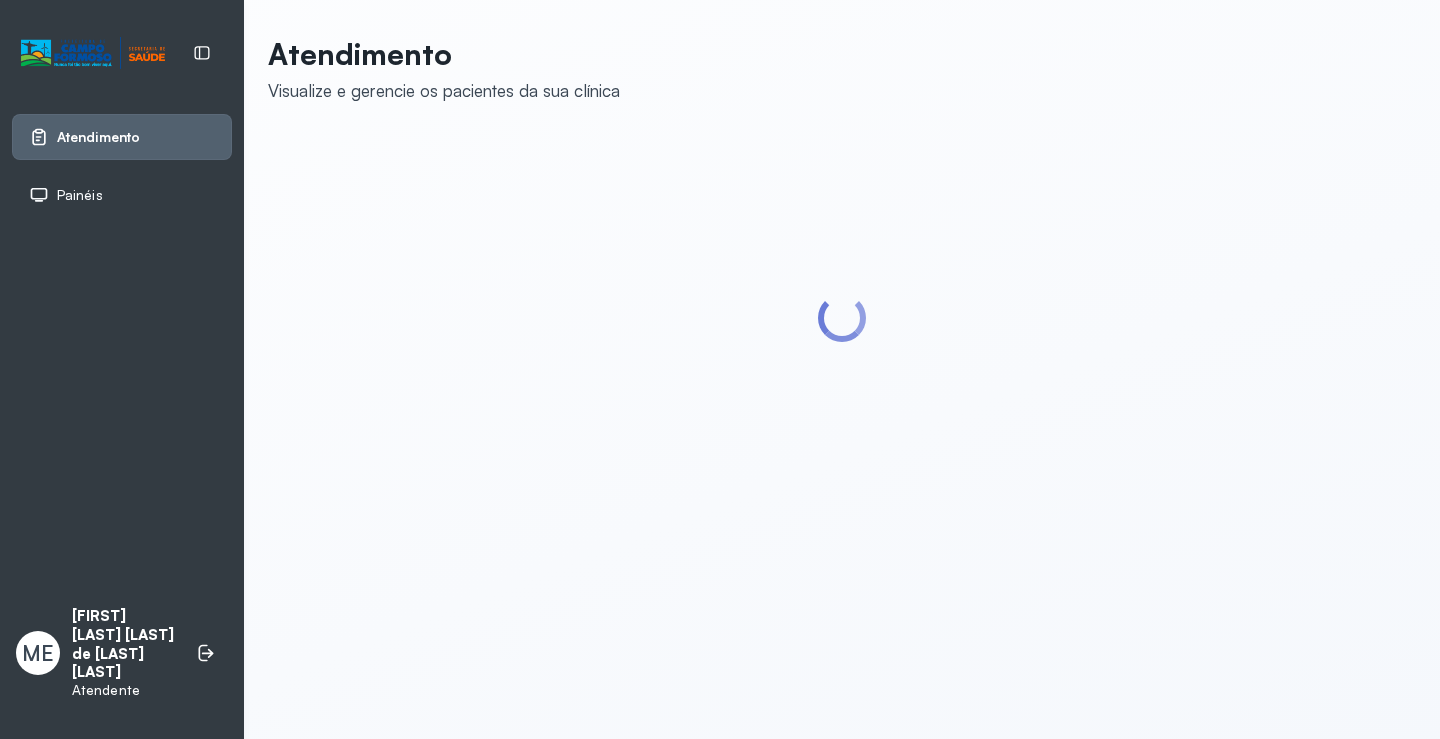 scroll, scrollTop: 0, scrollLeft: 0, axis: both 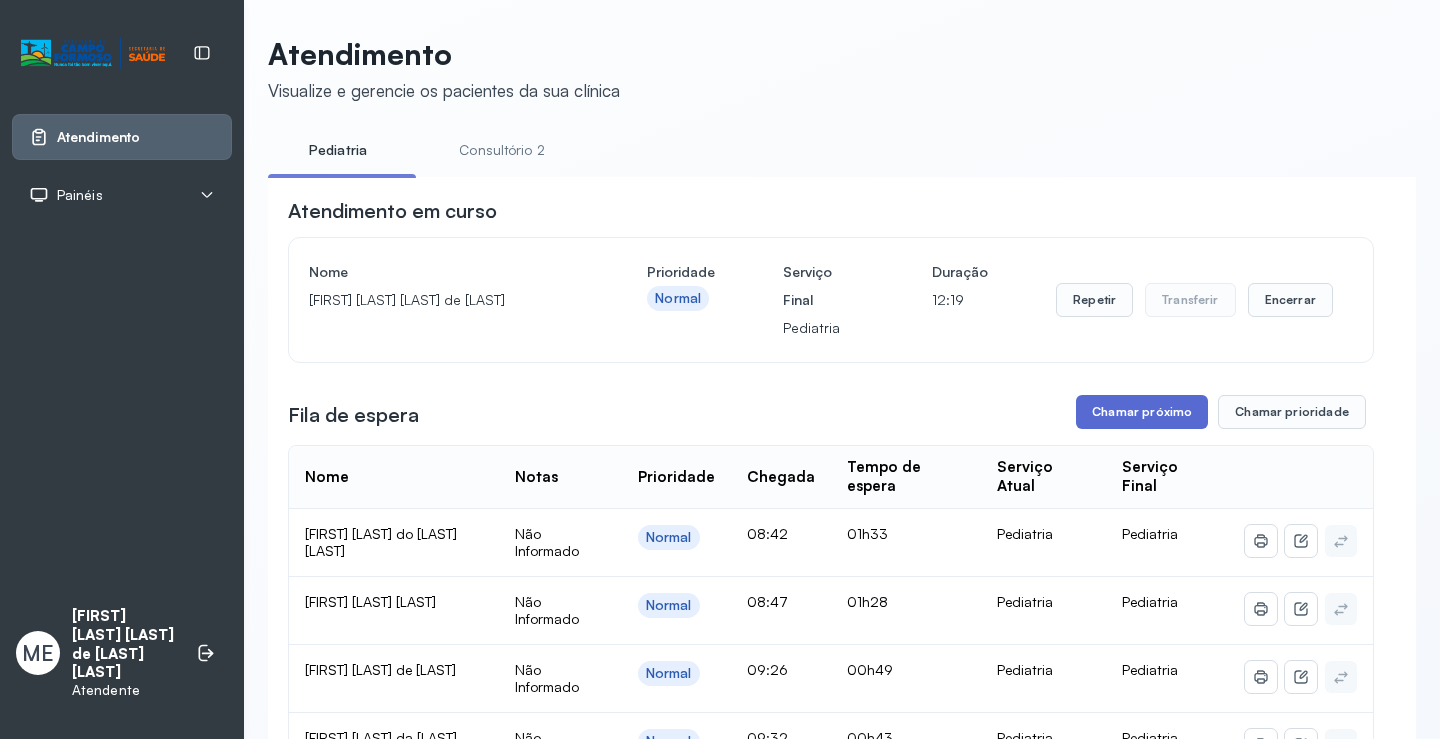 click on "Chamar próximo" at bounding box center (1142, 412) 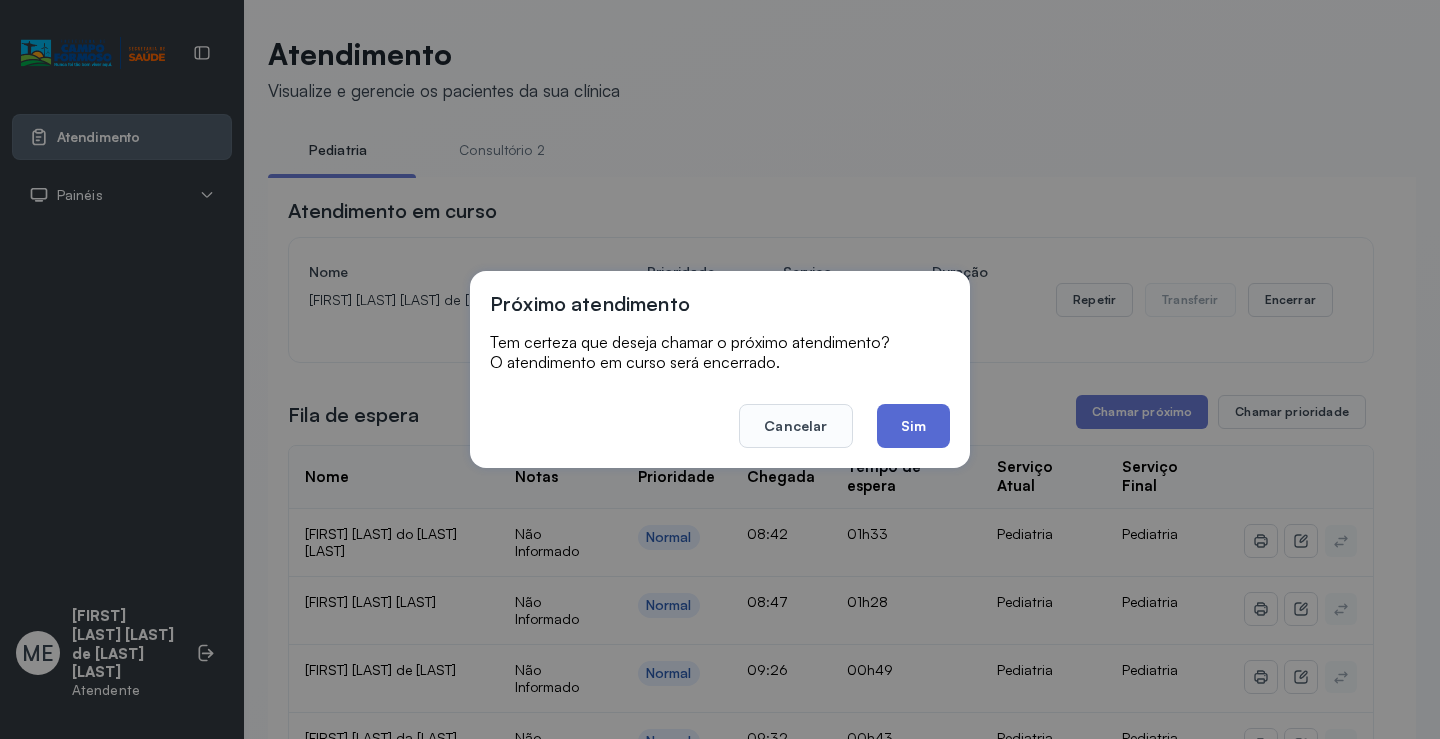 click on "Sim" 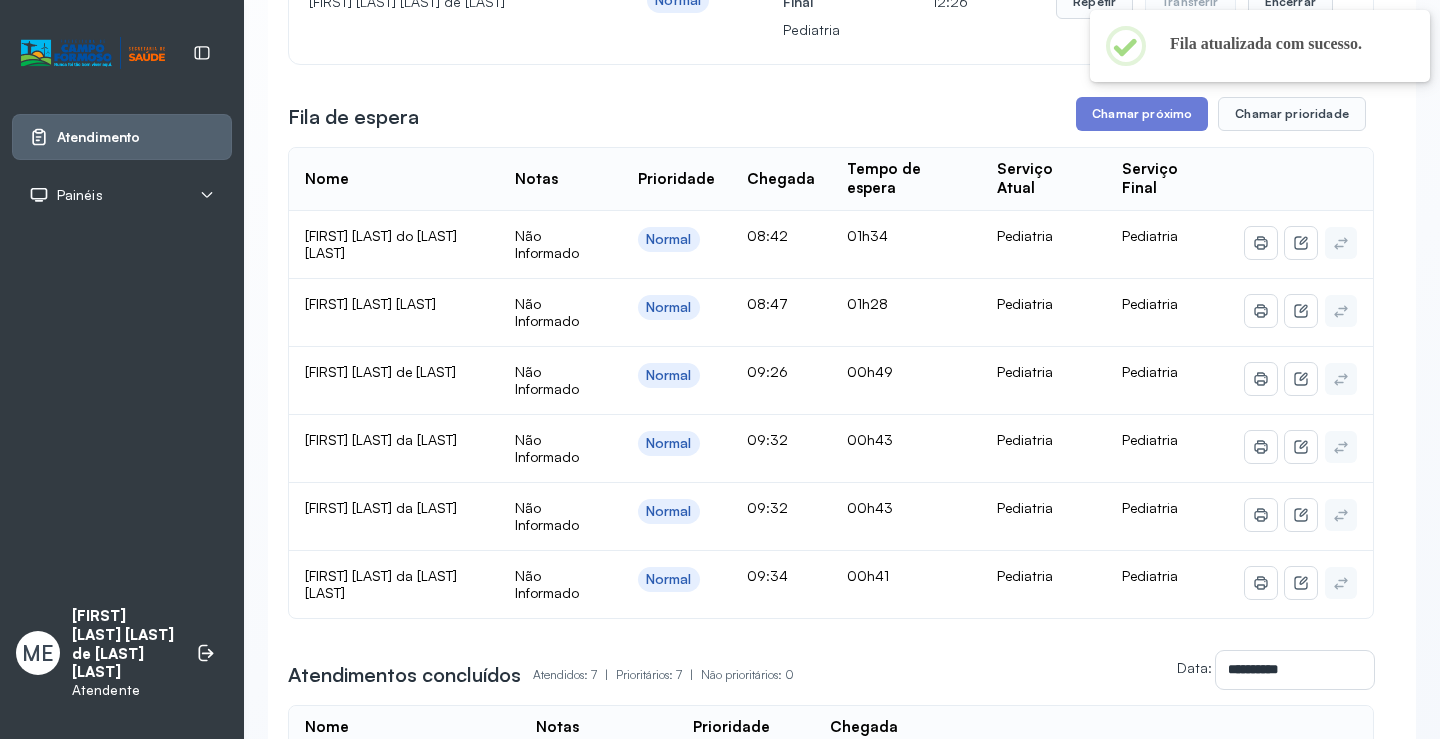 scroll, scrollTop: 301, scrollLeft: 0, axis: vertical 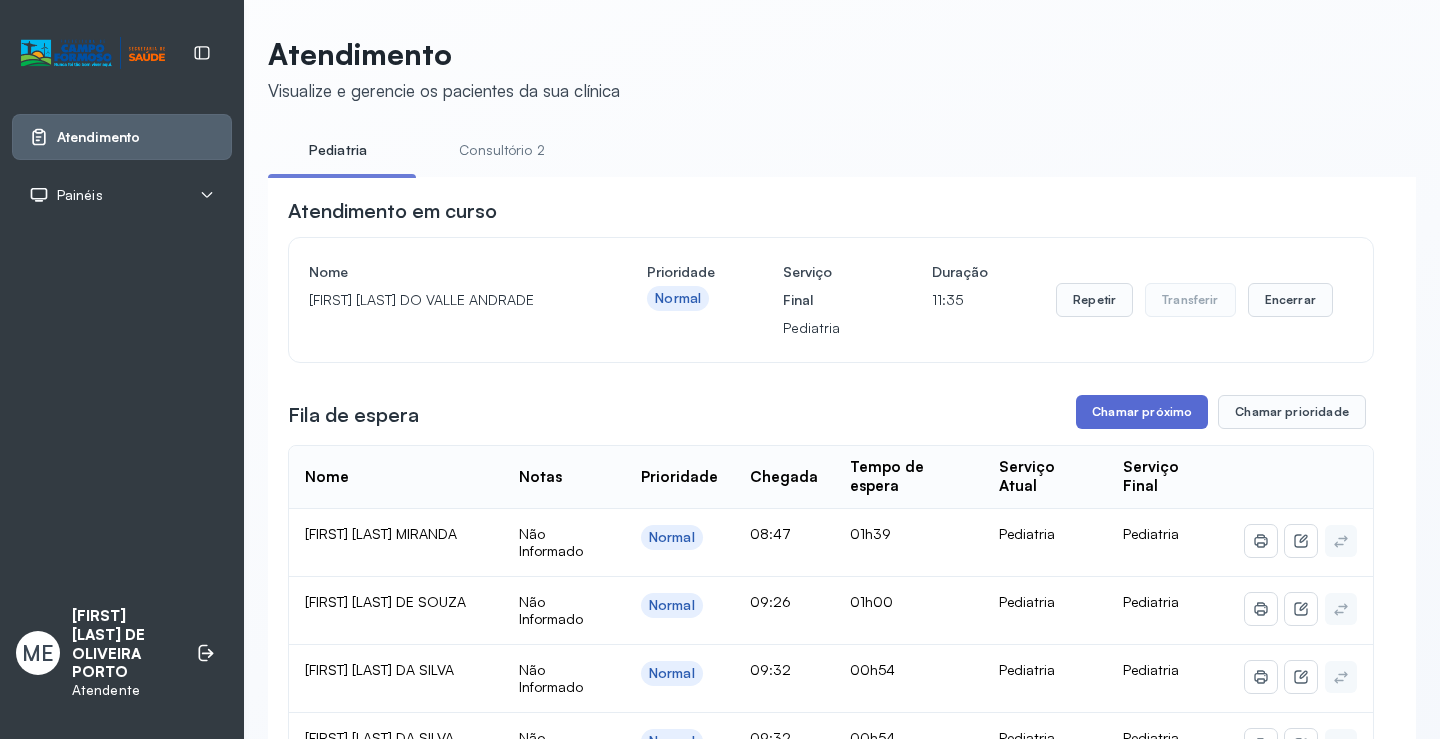 click on "Chamar próximo" at bounding box center (1142, 412) 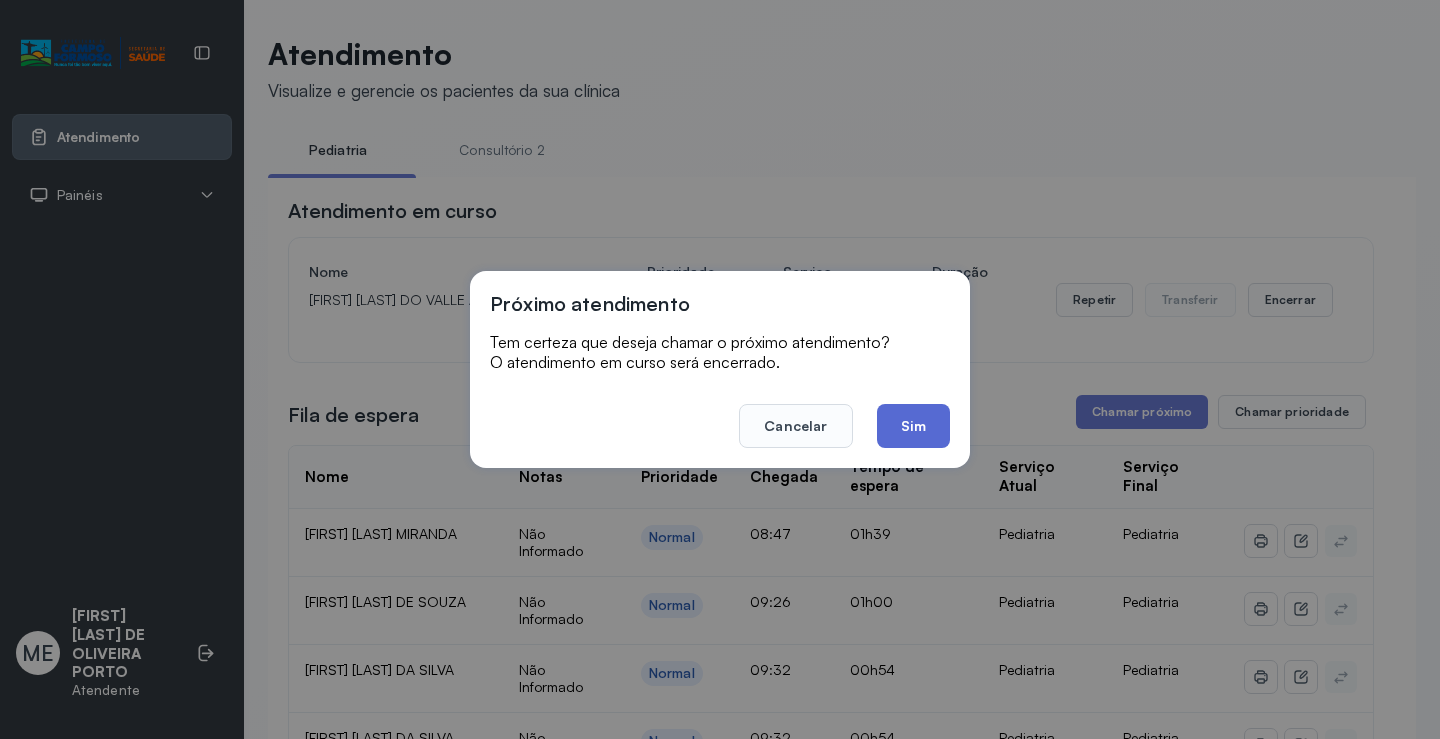 click on "Sim" 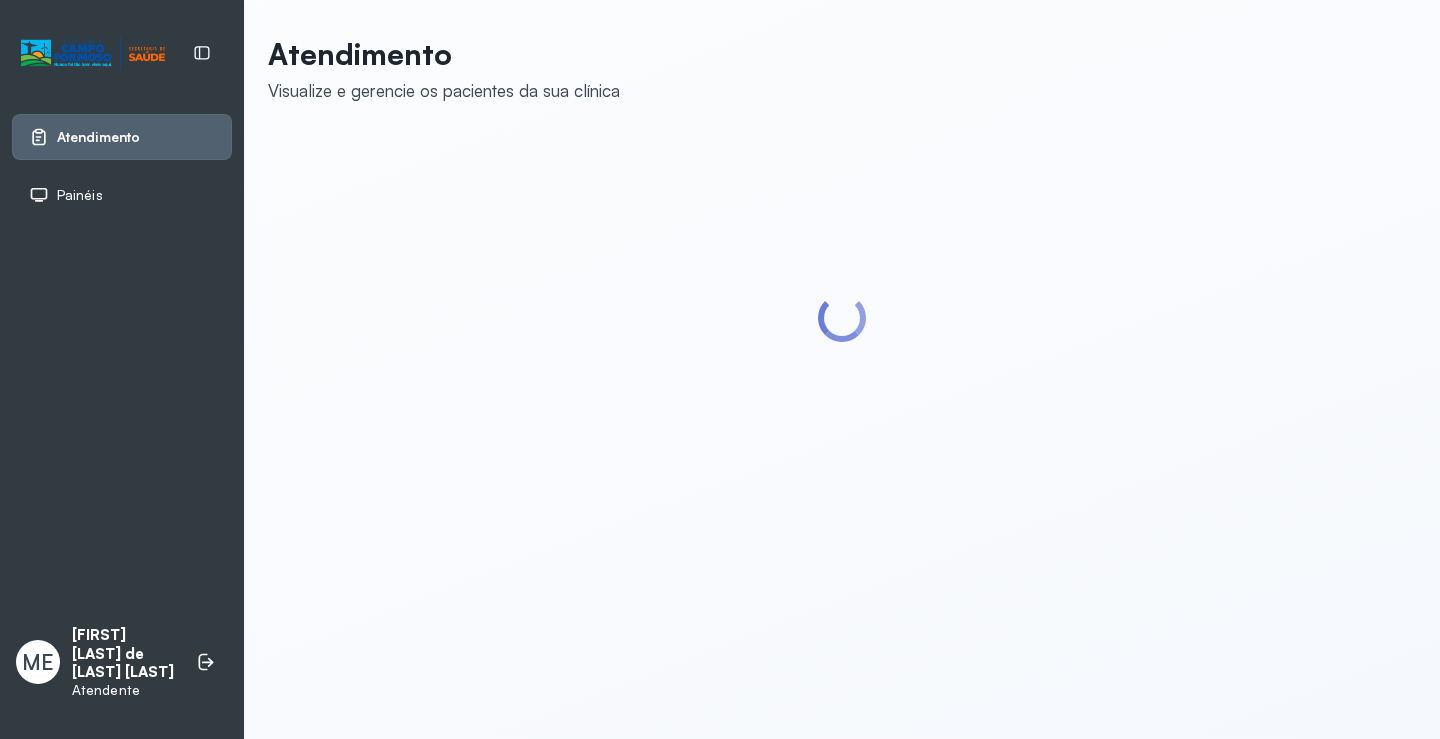 scroll, scrollTop: 0, scrollLeft: 0, axis: both 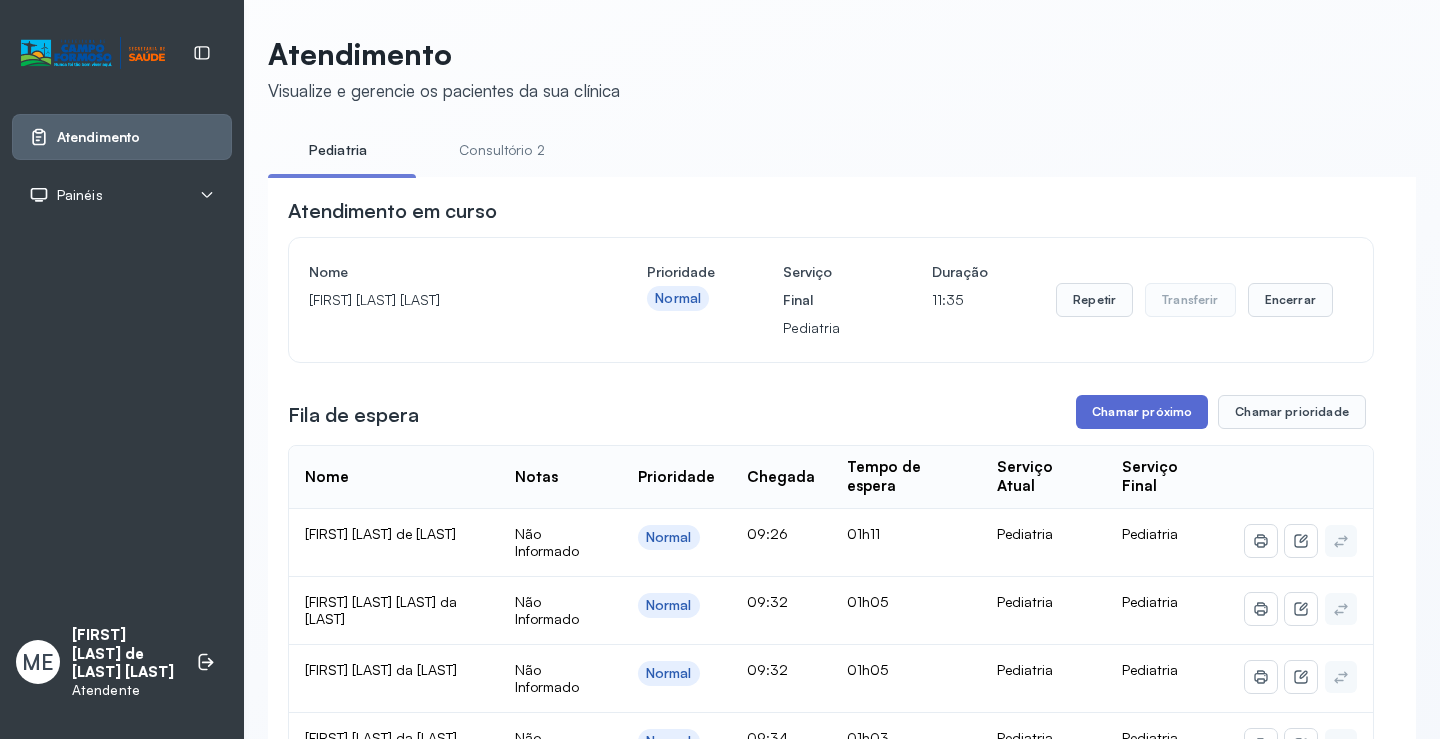 click on "Chamar próximo" at bounding box center (1142, 412) 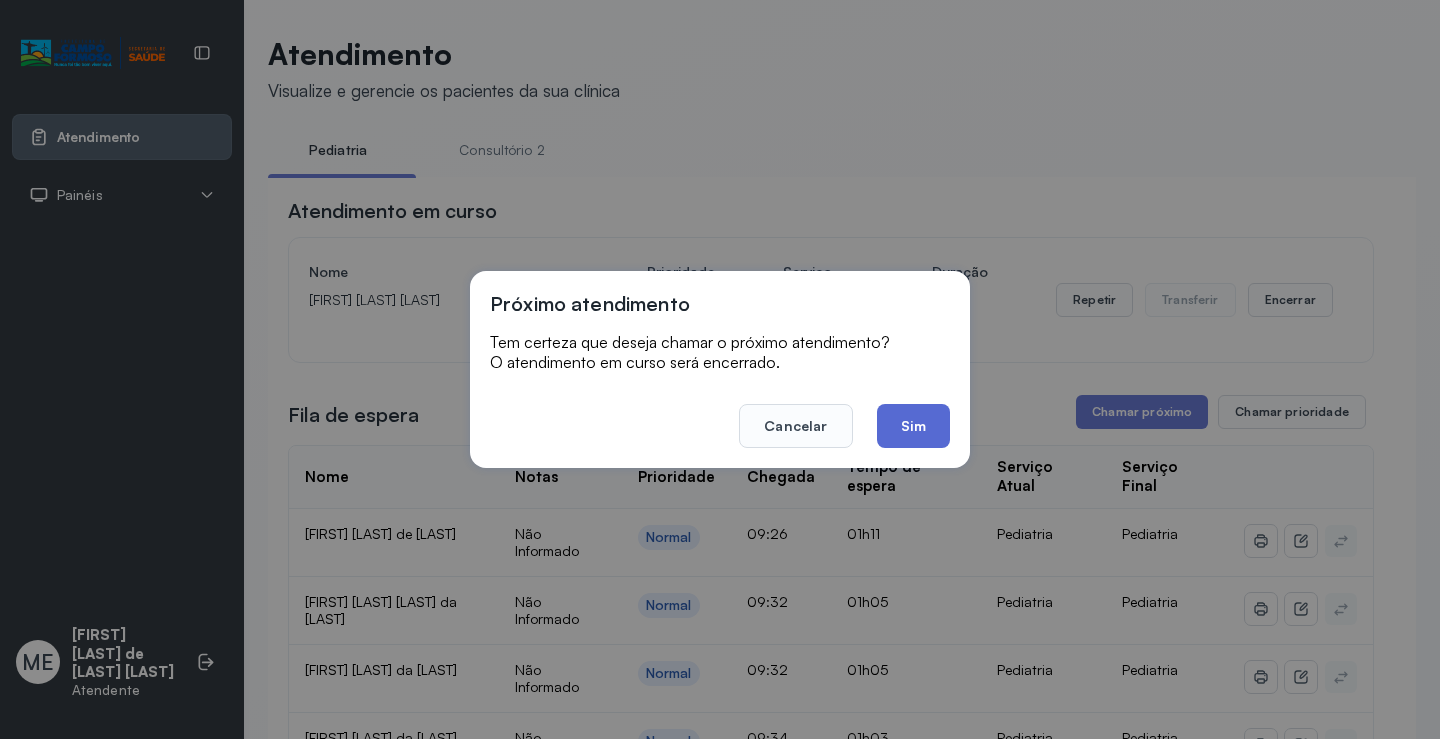 click on "Sim" 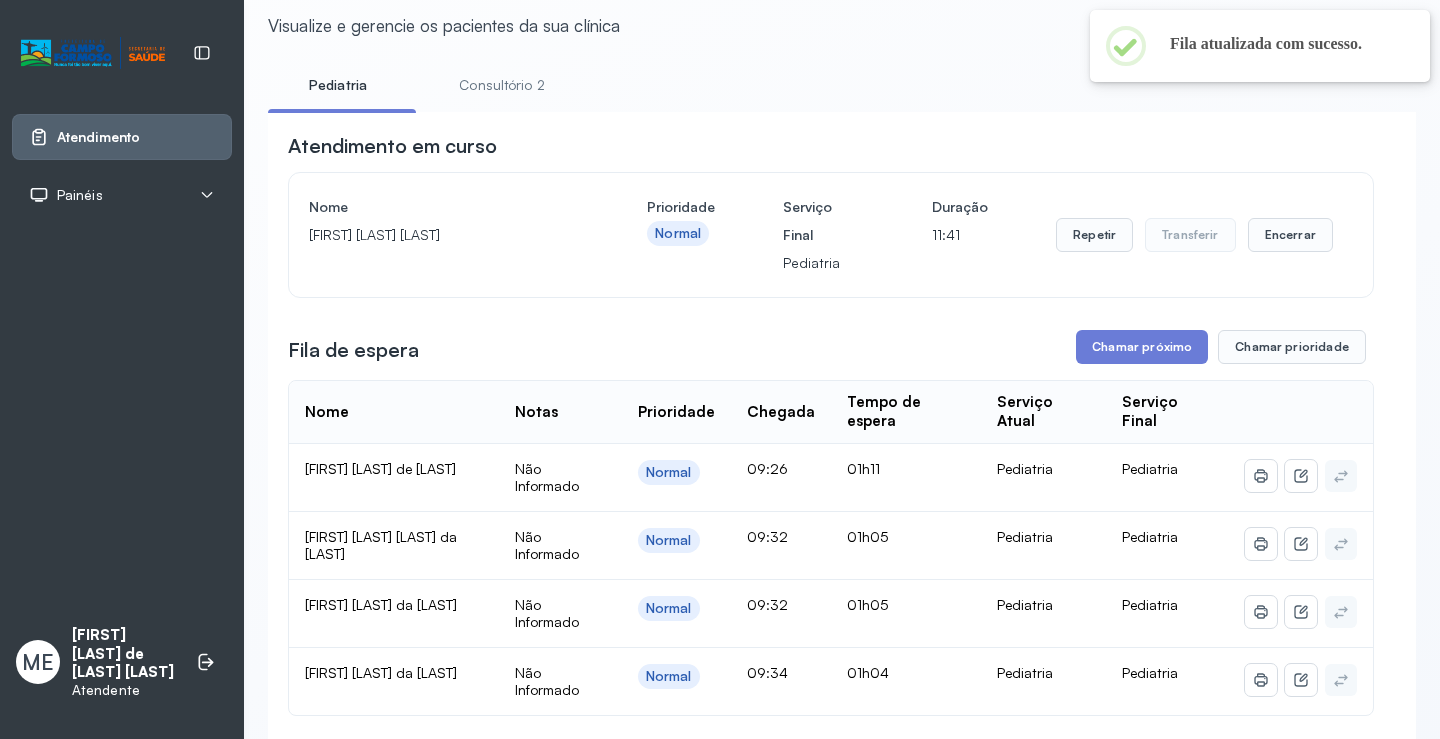 scroll, scrollTop: 100, scrollLeft: 0, axis: vertical 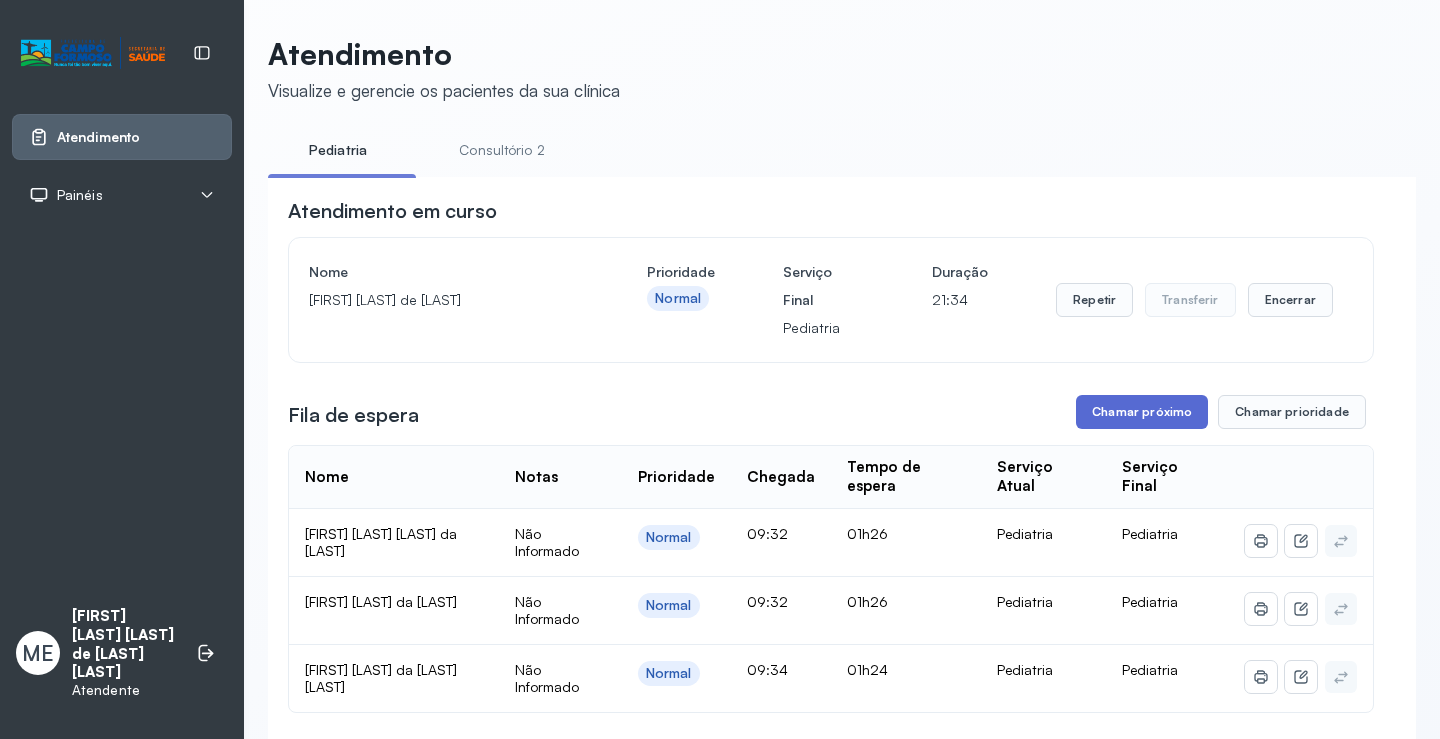 click on "Chamar próximo" at bounding box center [1142, 412] 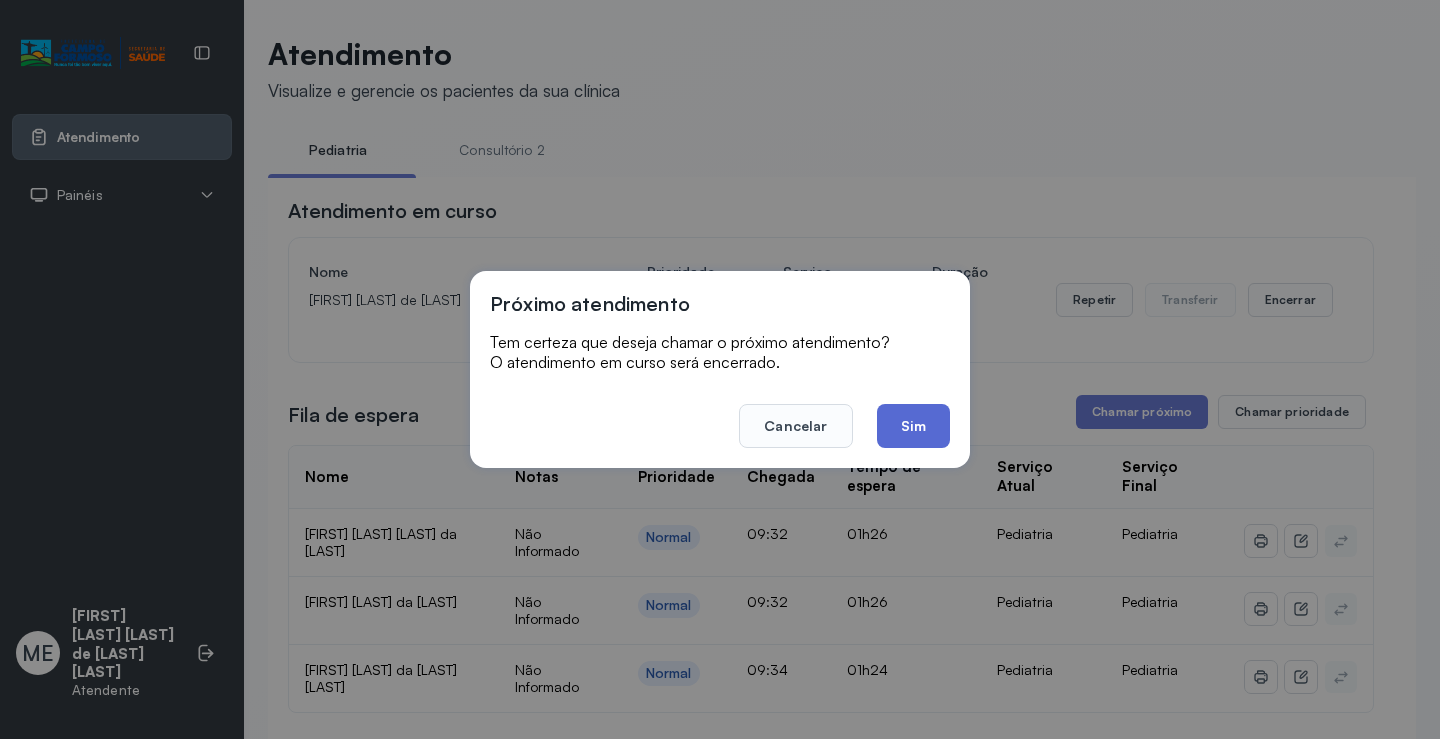 click on "Sim" 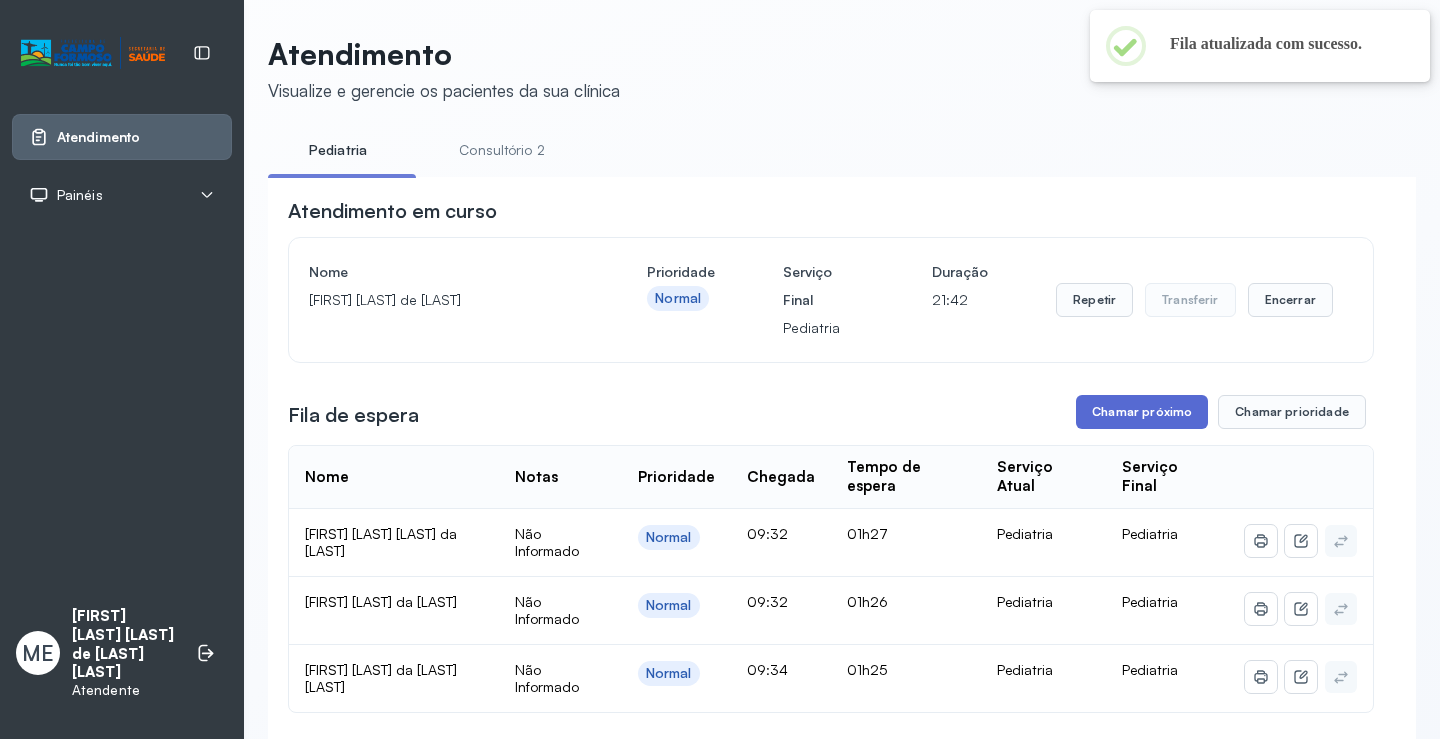 click on "Chamar próximo" at bounding box center [1142, 412] 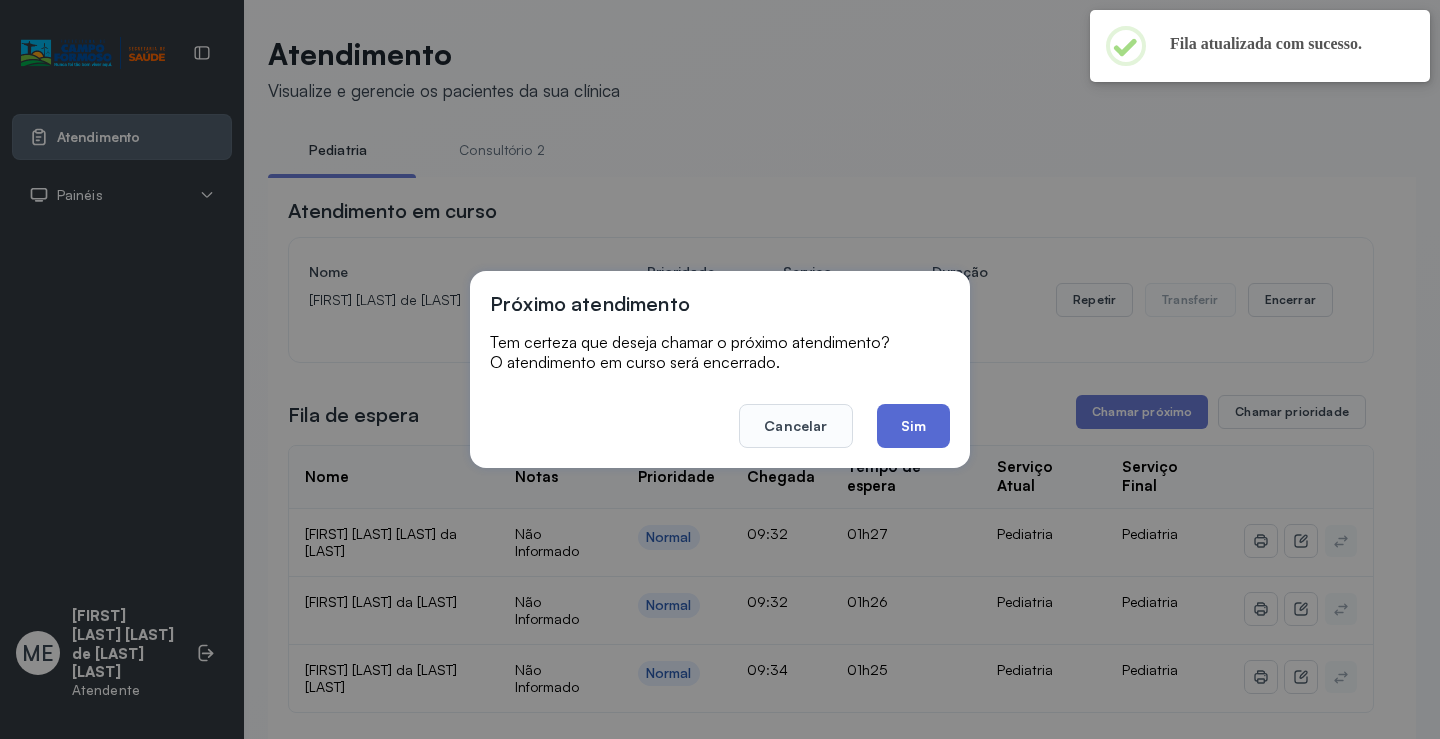 click on "Sim" 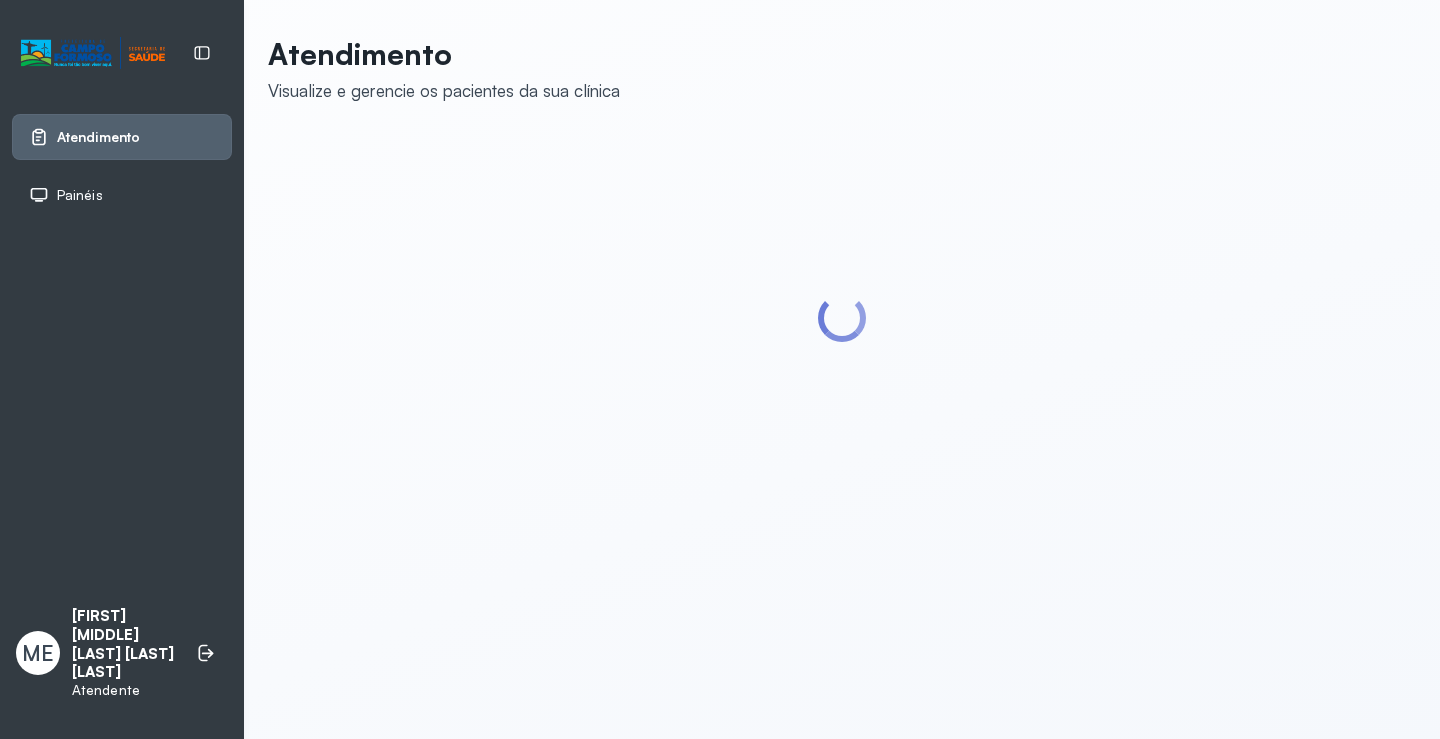 scroll, scrollTop: 0, scrollLeft: 0, axis: both 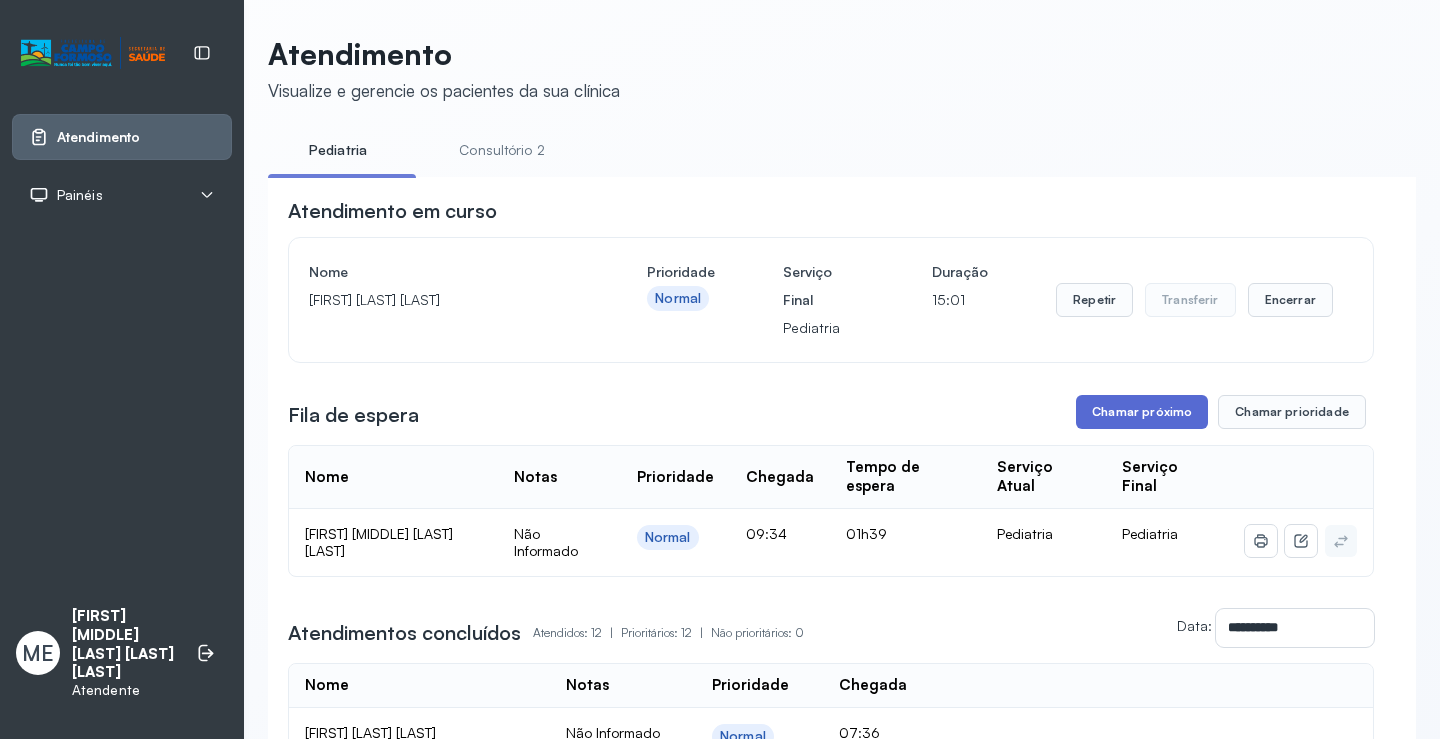 click on "Chamar próximo" at bounding box center [1142, 412] 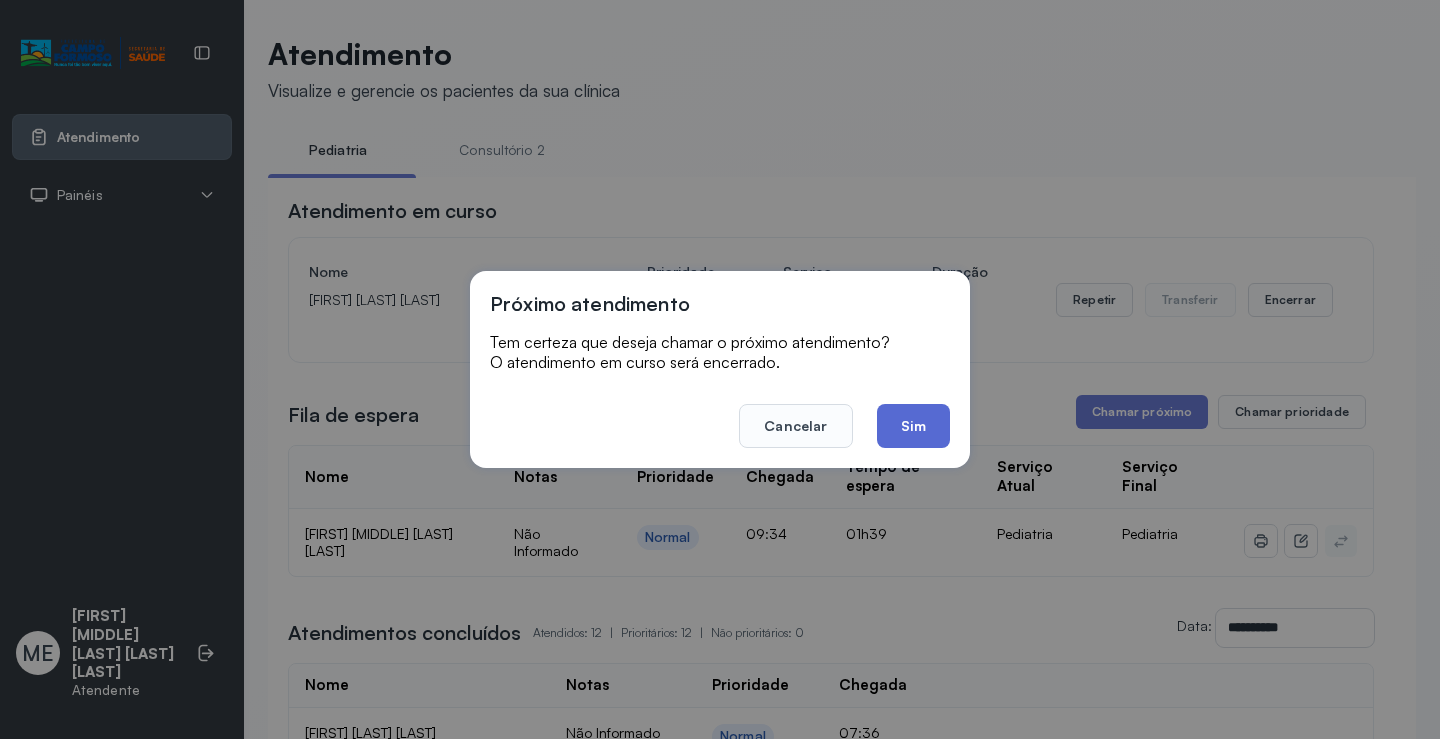 click on "Sim" 